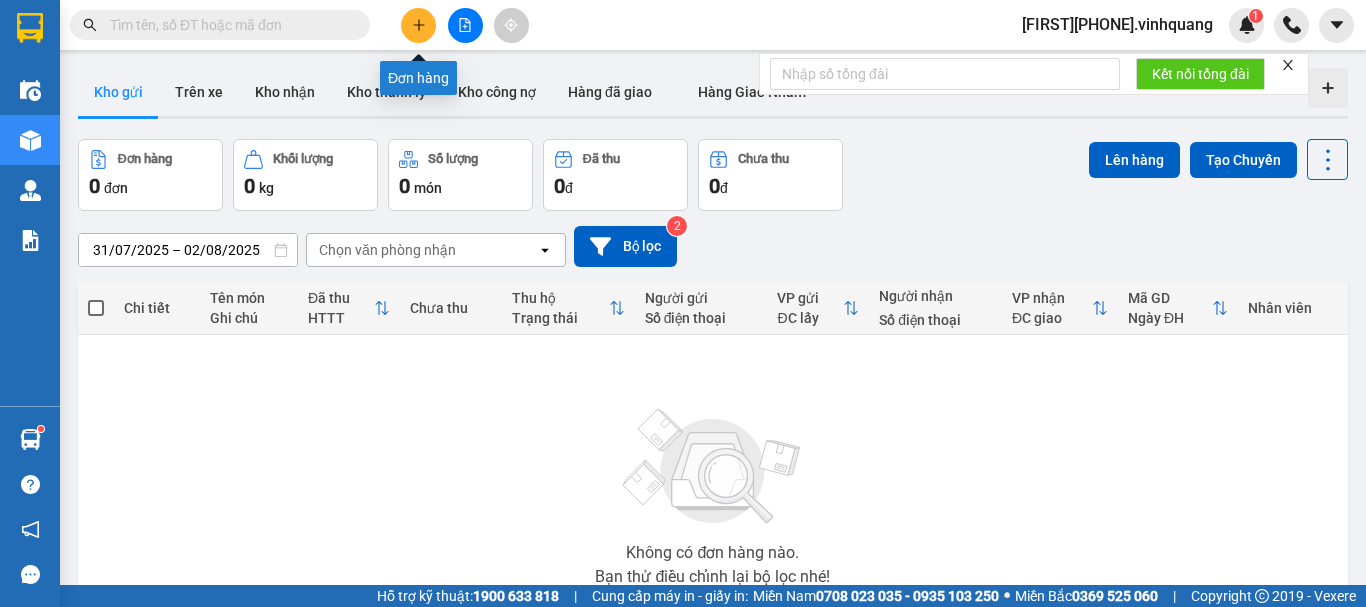 click 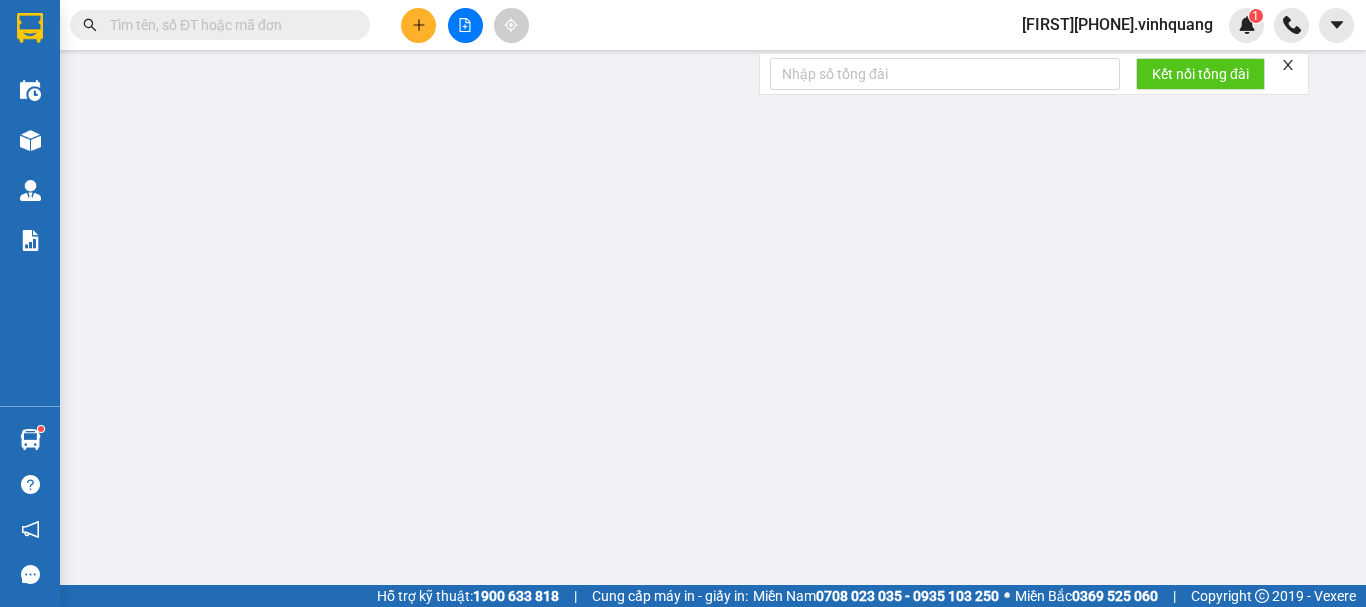scroll, scrollTop: 0, scrollLeft: 0, axis: both 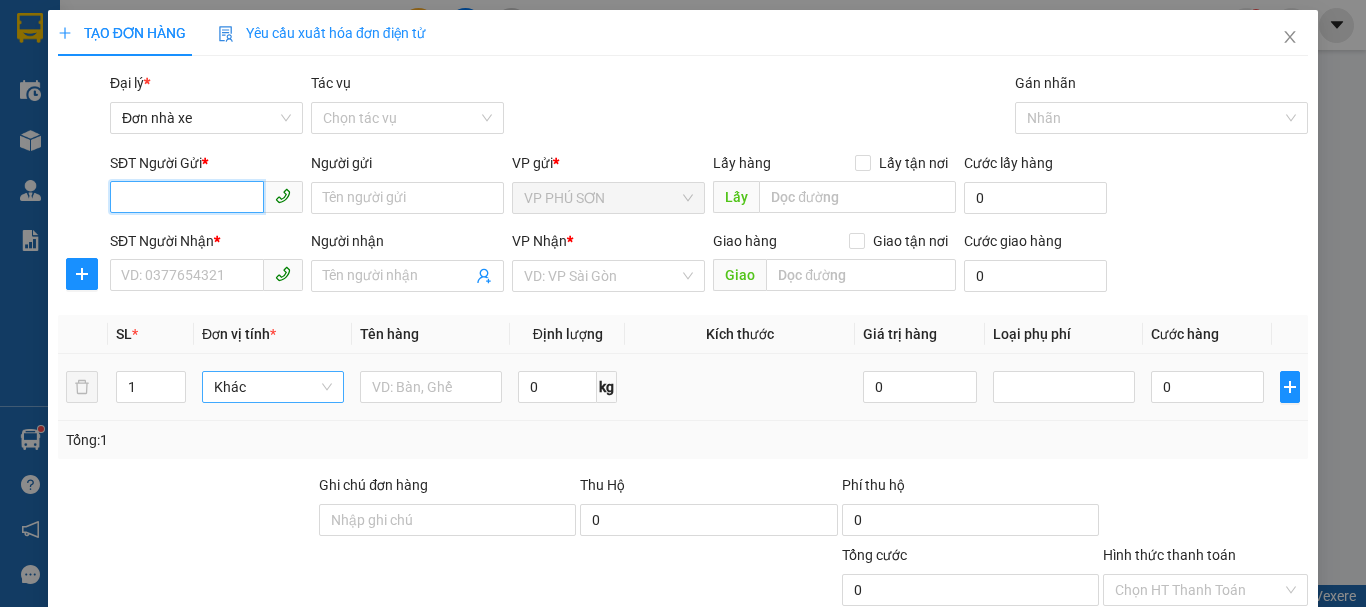 click on "Khác" at bounding box center [273, 387] 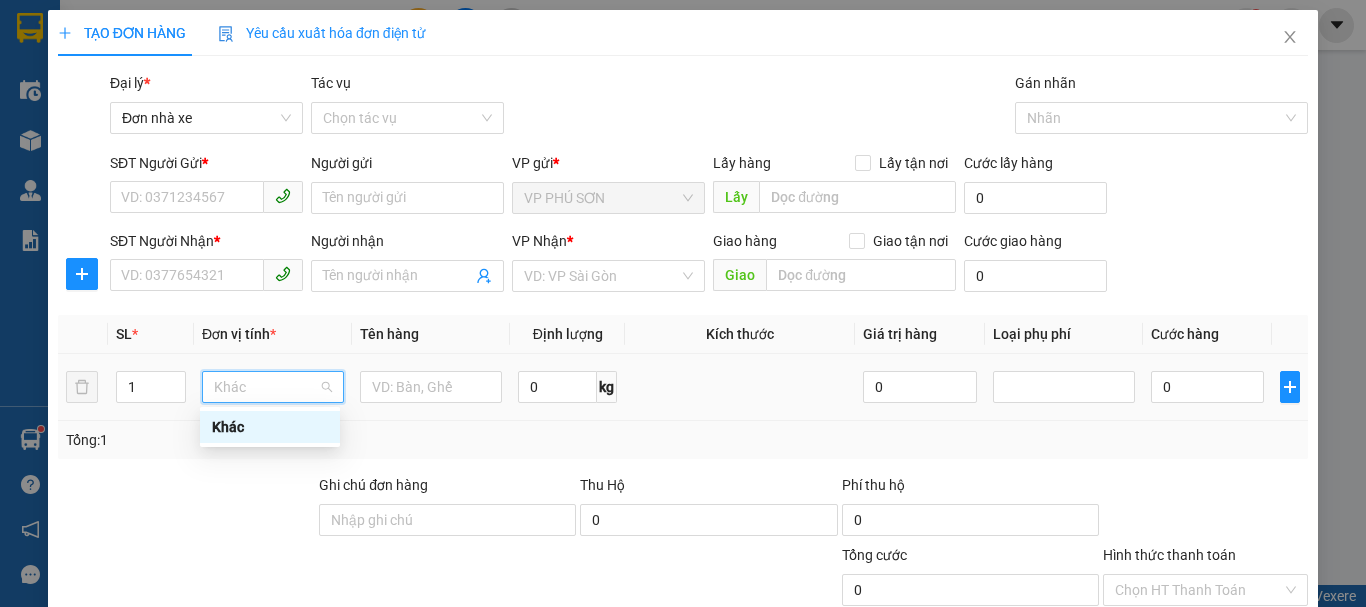 click on "Khác" at bounding box center (273, 387) 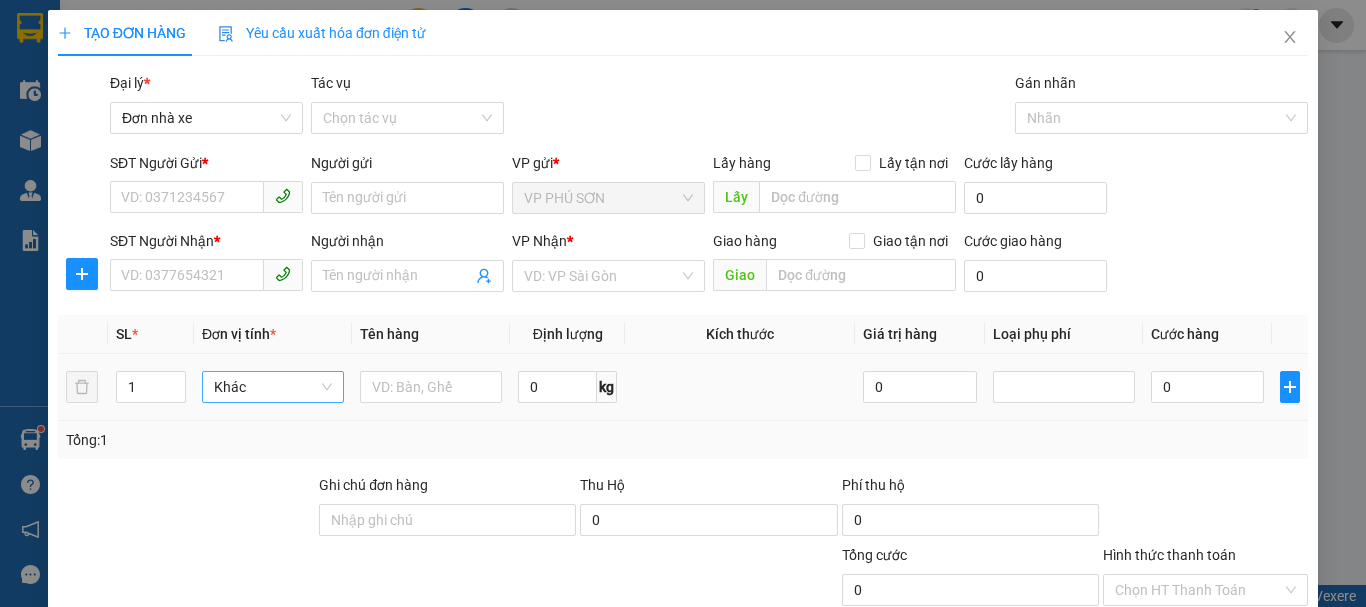 click on "Khác" at bounding box center (273, 387) 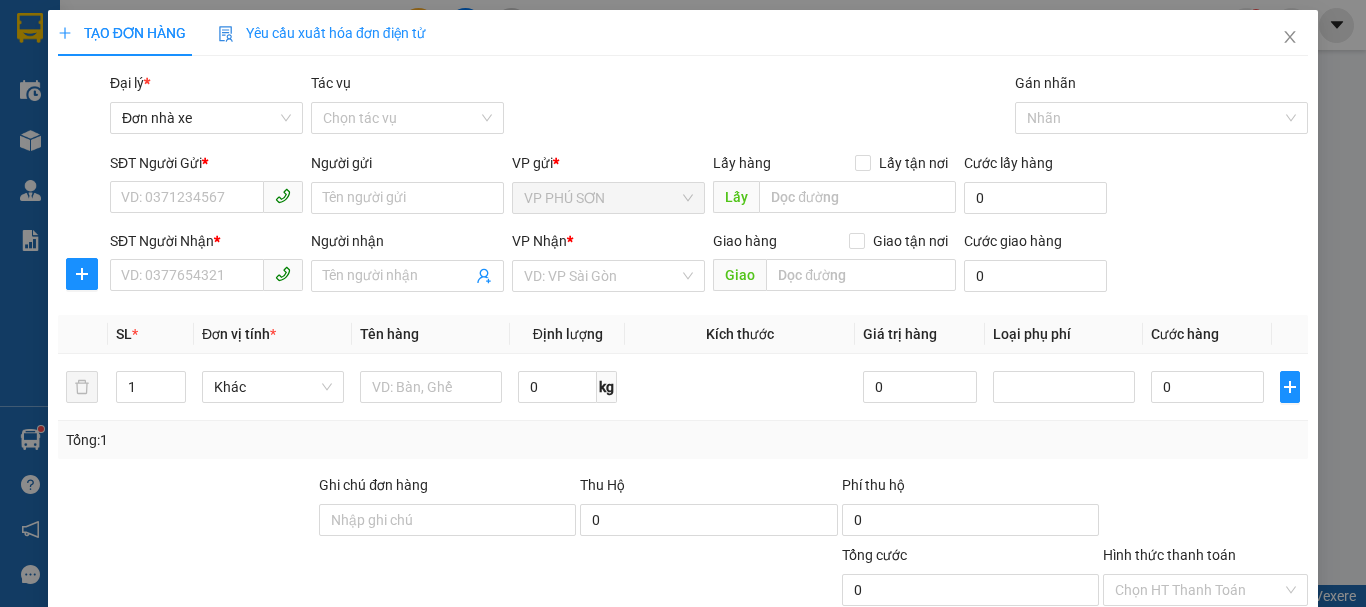 click on "TẠO ĐƠN HÀNG Yêu cầu xuất hóa đơn điện tử Transit Pickup Surcharge Ids Transit Deliver Surcharge Ids Transit Deliver Surcharge Transit Deliver Surcharge Gói vận chuyển  * Tiêu chuẩn Đại lý  * Đơn nhà xe Tác vụ Chọn tác vụ Gán nhãn   Nhãn SĐT Người Gửi  * VD: [PHONE] Người gửi Tên người gửi VP gửi  * VP PHÚ SƠN Lấy hàng Lấy tận nơi Lấy Cước lấy hàng 0 SĐT Người Nhận  * VD: [PHONE] Người nhận Tên người nhận VP Nhận  * VD: VP Sài Gòn Giao hàng Giao tận nơi Giao Cước giao hàng 0 SL  * Đơn vị tính  * Tên hàng  Định lượng Kích thước Giá trị hàng Loại phụ phí Cước hàng                     1 Khác 0 kg 0   0 Tổng:  1 Ghi chú đơn hàng Thu Hộ 0 Phí thu hộ 0 Tổng cước 0 Hình thức thanh toán Chọn HT Thanh Toán Phụ thu 0 VND Giảm giá 0 VND % Discount 0 Số tiền thu trước 0 Chưa thanh toán 0 Chọn HT Thanh Toán 0 Lưu nháp" at bounding box center [683, 303] 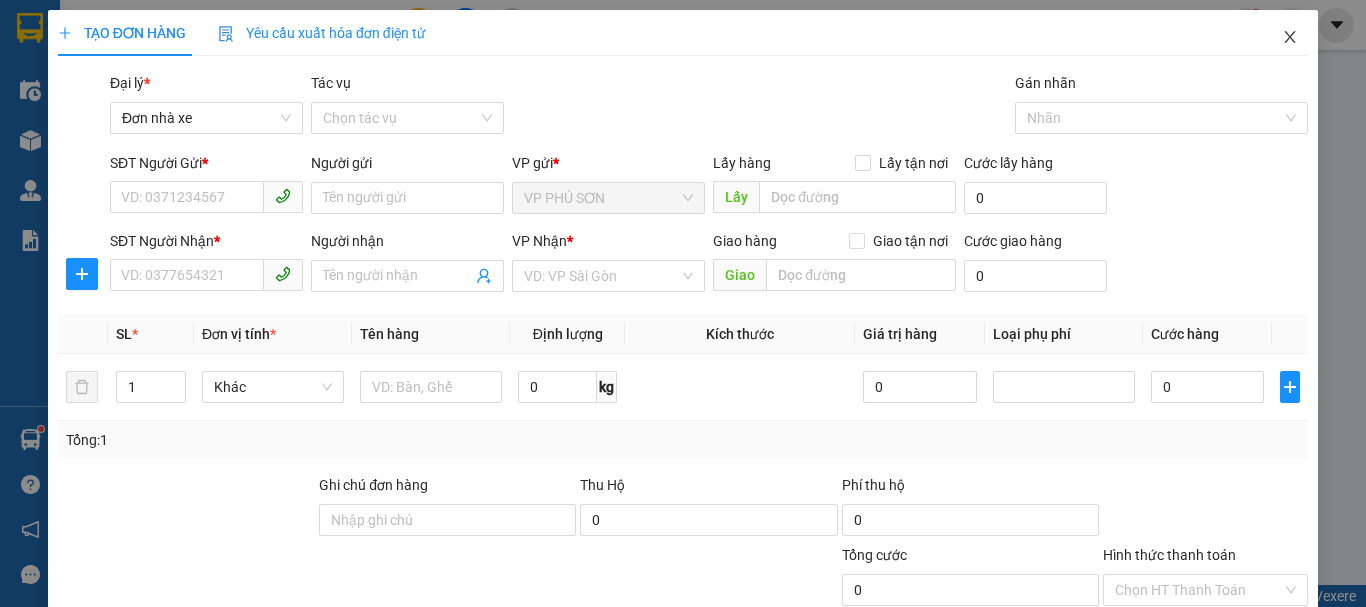 click 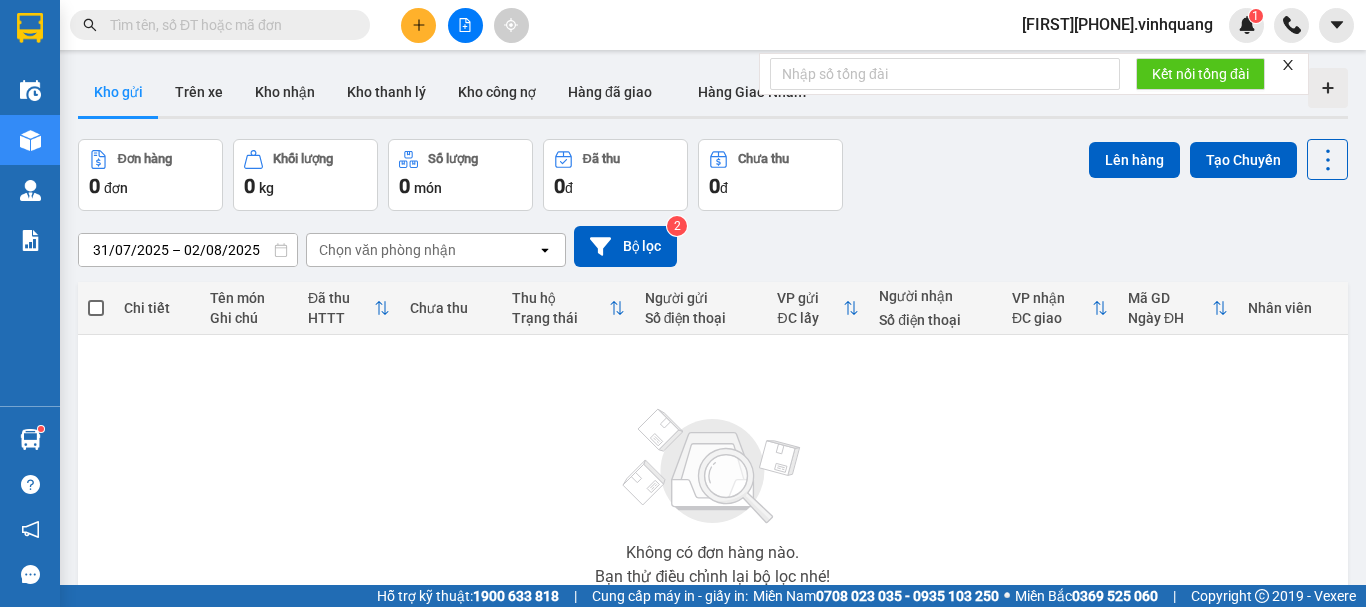 click at bounding box center [418, 25] 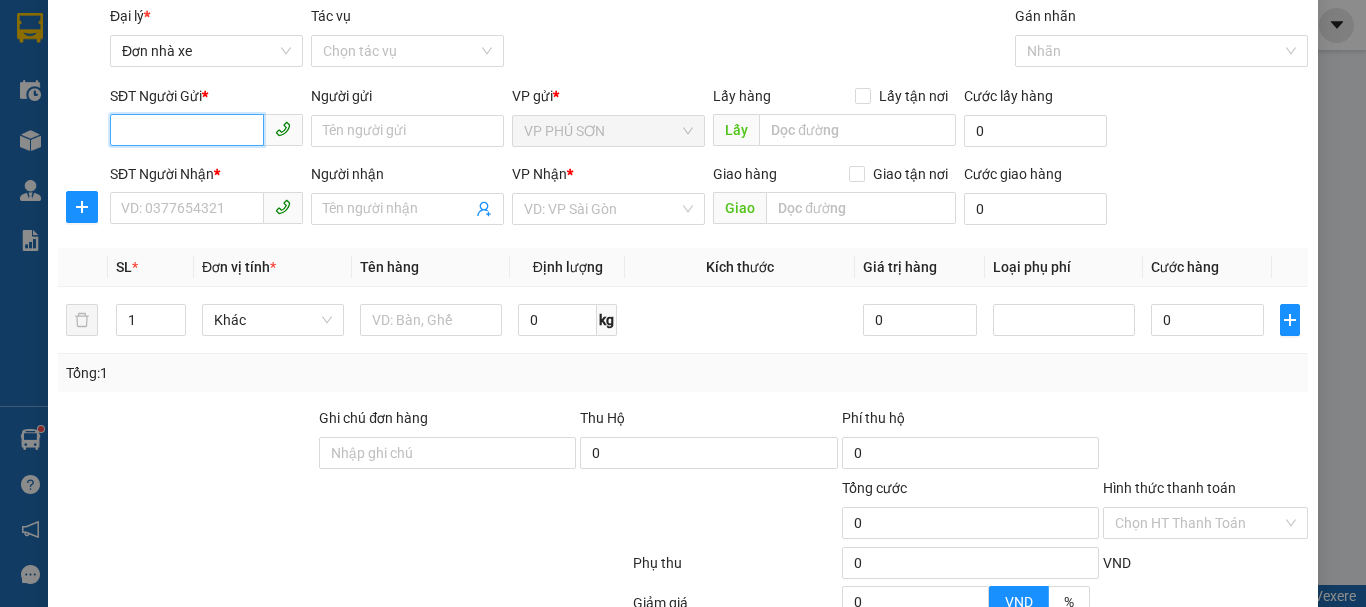 scroll, scrollTop: 100, scrollLeft: 0, axis: vertical 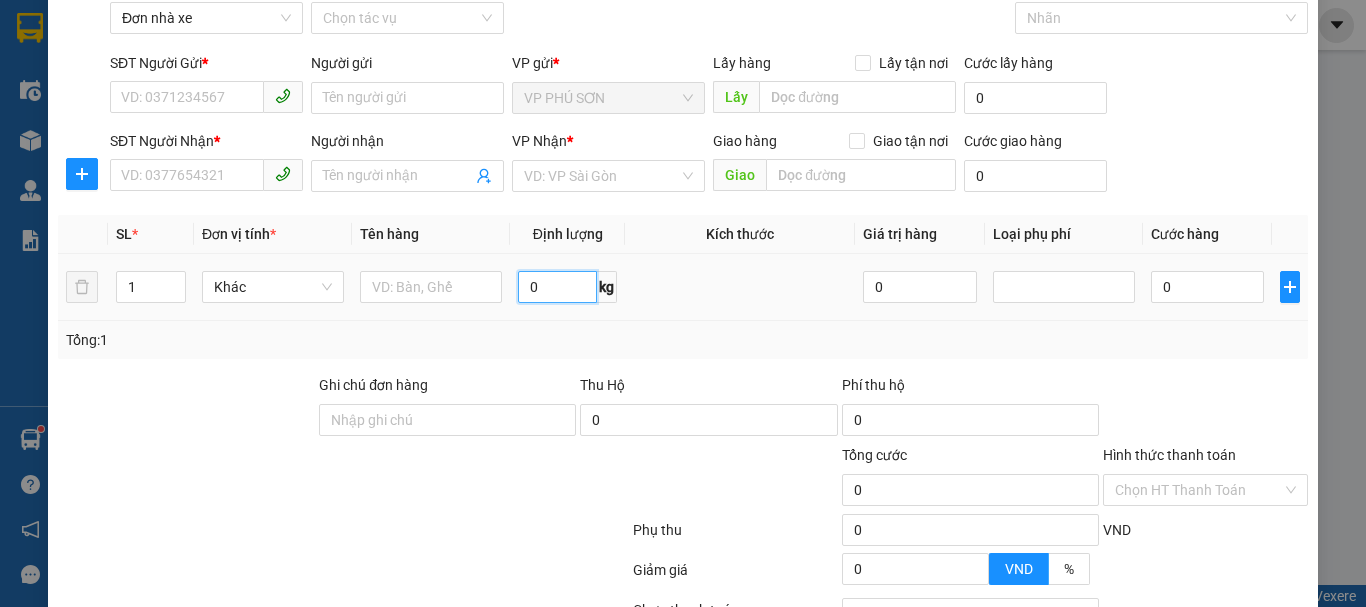 click on "0" at bounding box center [557, 287] 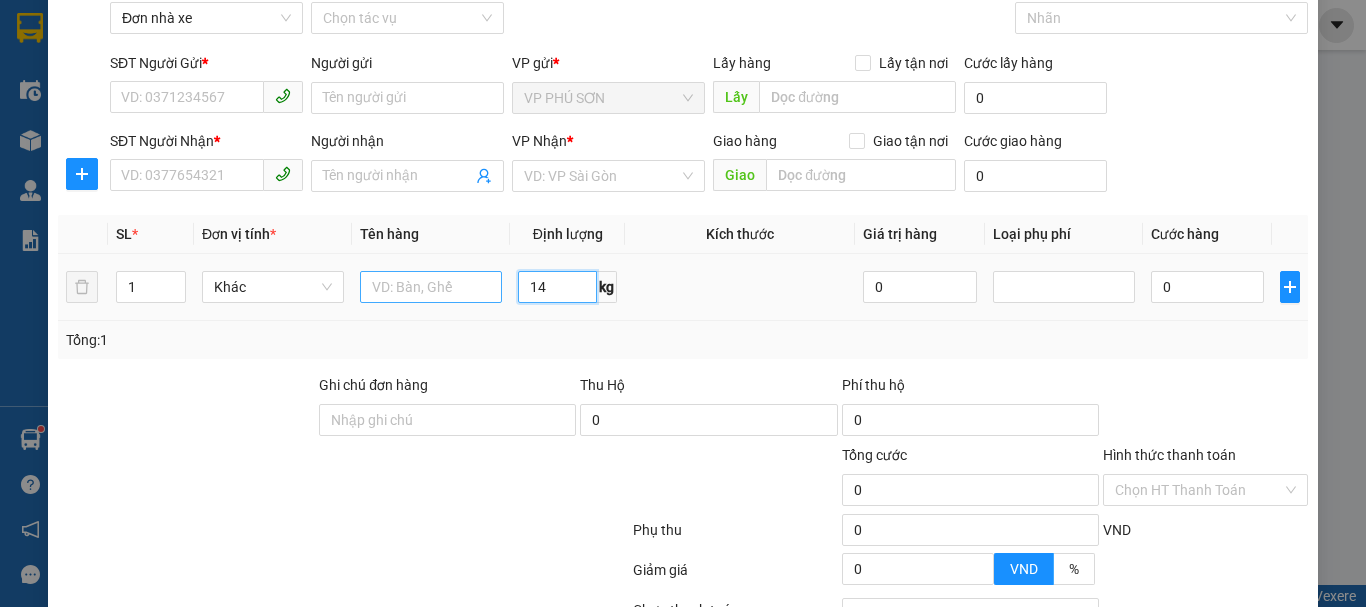 type on "14" 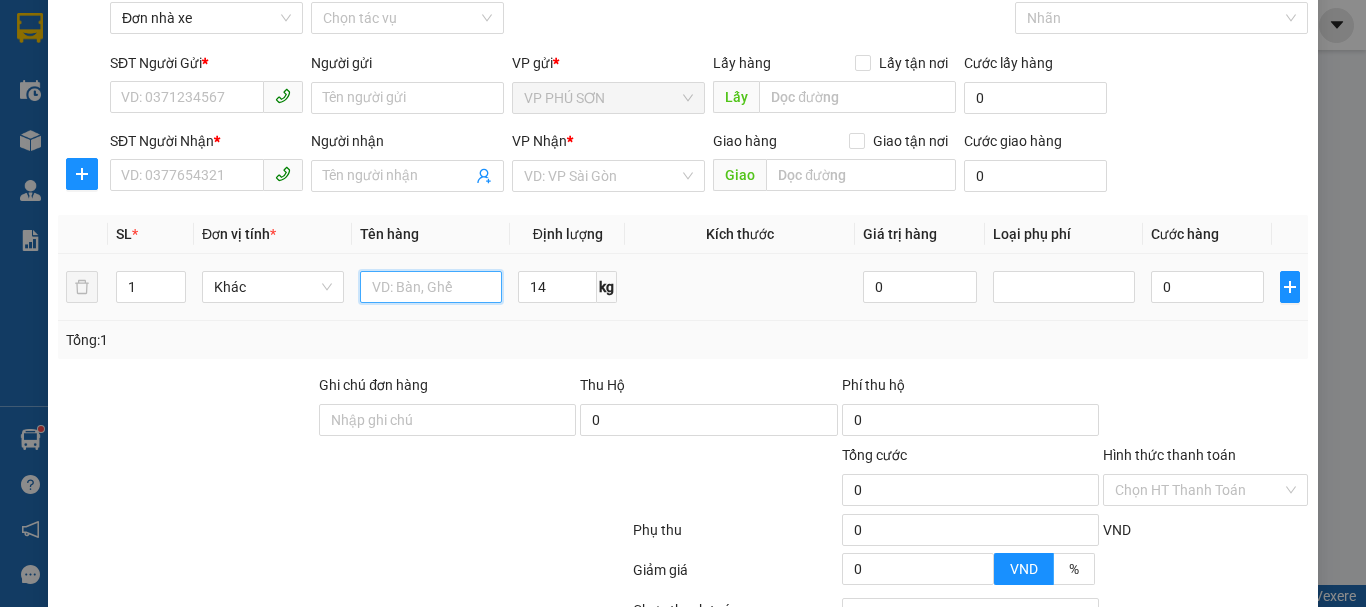 click at bounding box center (431, 287) 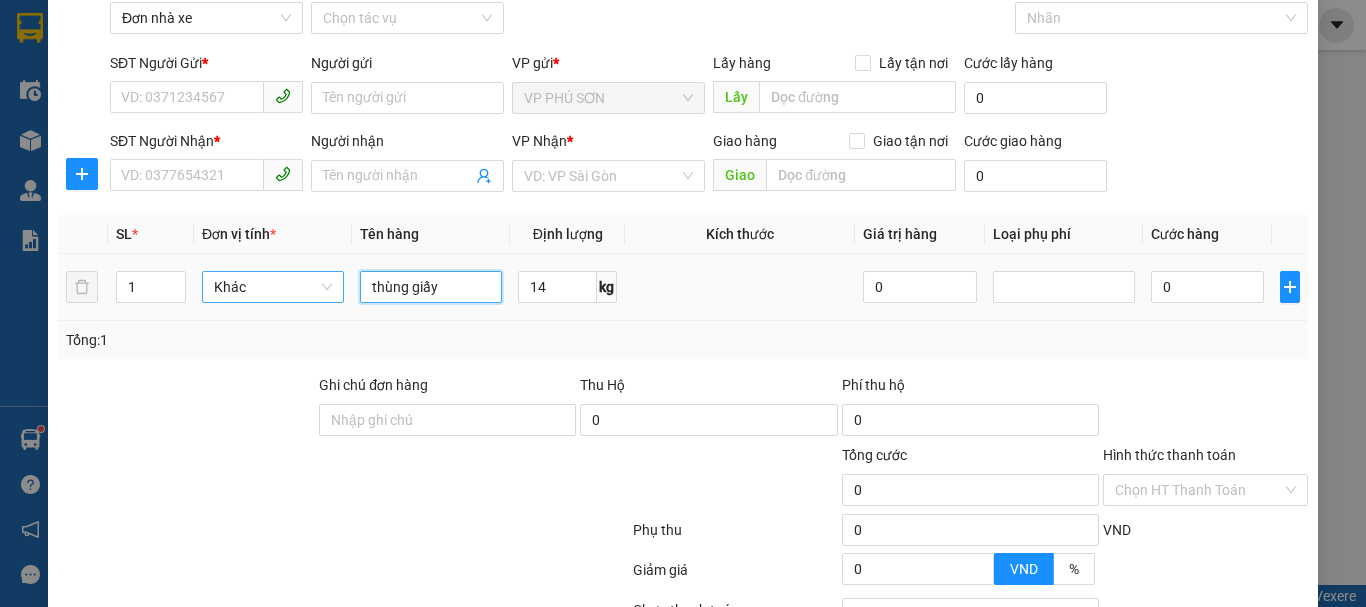 click on "Khác" at bounding box center (273, 287) 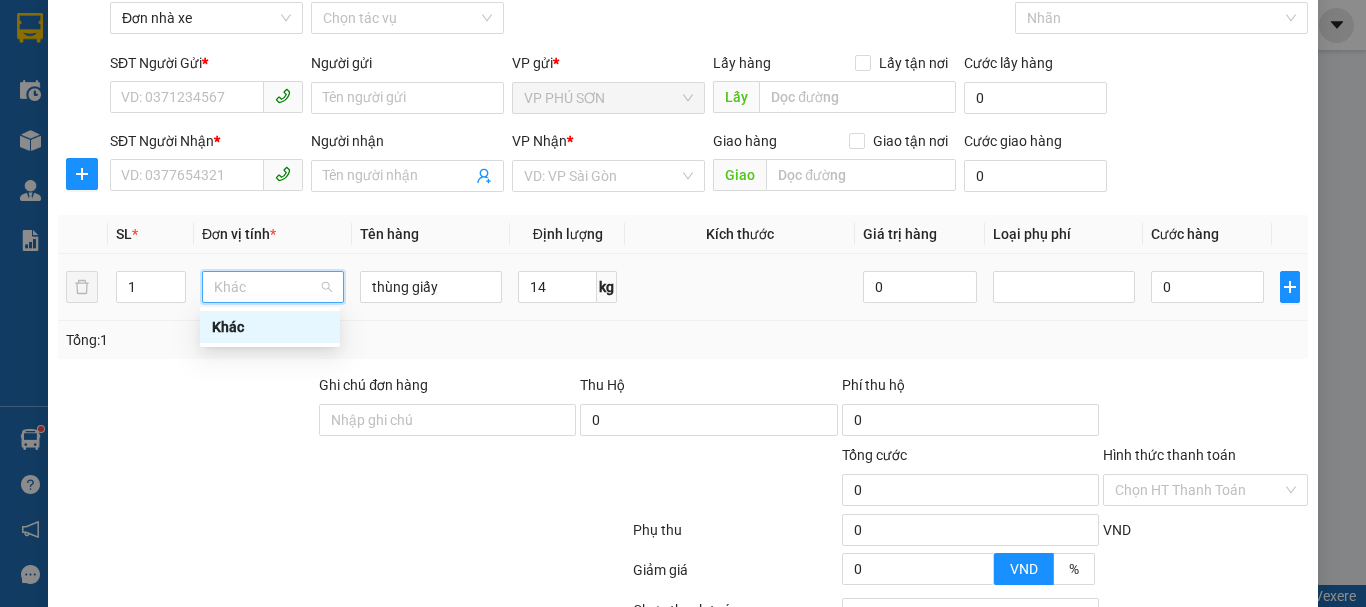 click on "Khác" at bounding box center (273, 287) 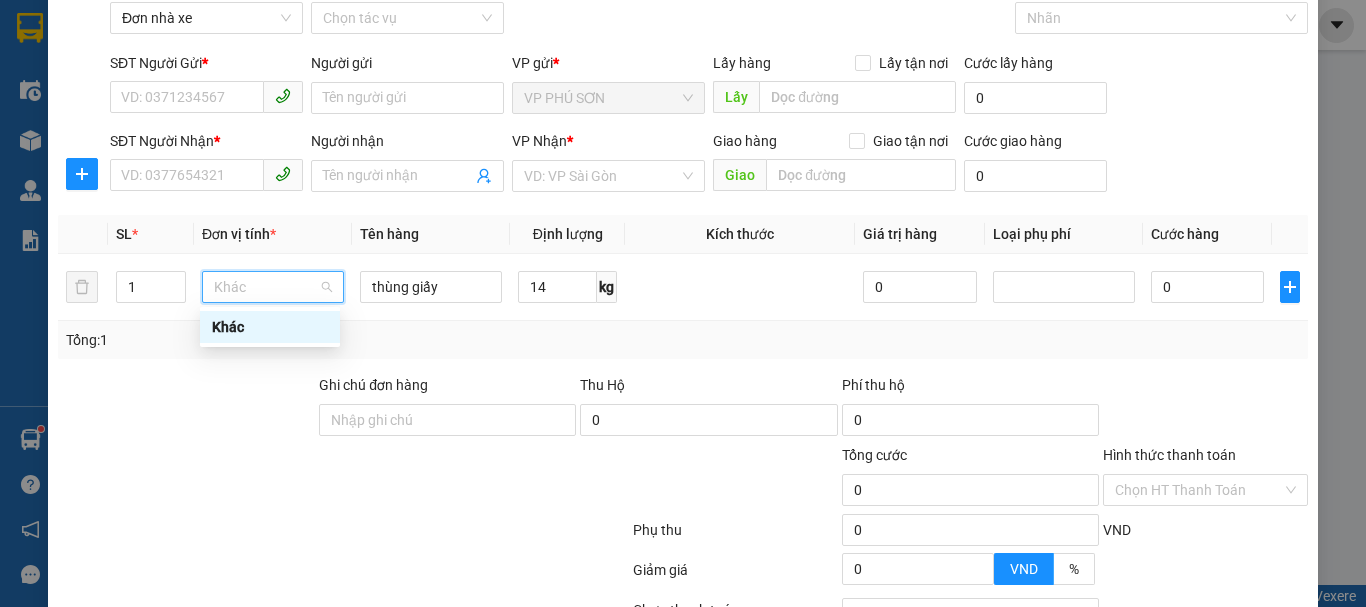 click on "TẠO ĐƠN HÀNG Yêu cầu xuất hóa đơn điện tử Transit Pickup Surcharge Ids Transit Deliver Surcharge Ids Transit Deliver Surcharge Transit Deliver Surcharge Gói vận chuyển  * Tiêu chuẩn Đại lý  * Đơn nhà xe Tác vụ Chọn tác vụ Gán nhãn   Nhãn SĐT Người Gửi  * VD: [PHONE] Người gửi Tên người gửi VP gửi  * VP PHÚ SƠN Lấy hàng Lấy tận nơi Lấy Cước lấy hàng 0 SĐT Người Nhận  * VD: [PHONE] Người nhận Tên người nhận VP Nhận  * VD: VP Sài Gòn Giao hàng Giao tận nơi Giao Cước giao hàng 0 SL  * Đơn vị tính  * Tên hàng  Định lượng Kích thước Giá trị hàng Loại phụ phí Cước hàng                     1 Khác 0 kg 0   0 Tổng:  1 Ghi chú đơn hàng Thu Hộ 0 Phí thu hộ 0 Tổng cước 0 Hình thức thanh toán Chọn HT Thanh Toán Phụ thu 0 VND Giảm giá 0 VND % Discount 0 Số tiền thu trước 0 Chưa thanh toán 0 Chọn HT Thanh Toán 0 Lưu nháp" at bounding box center (683, 357) 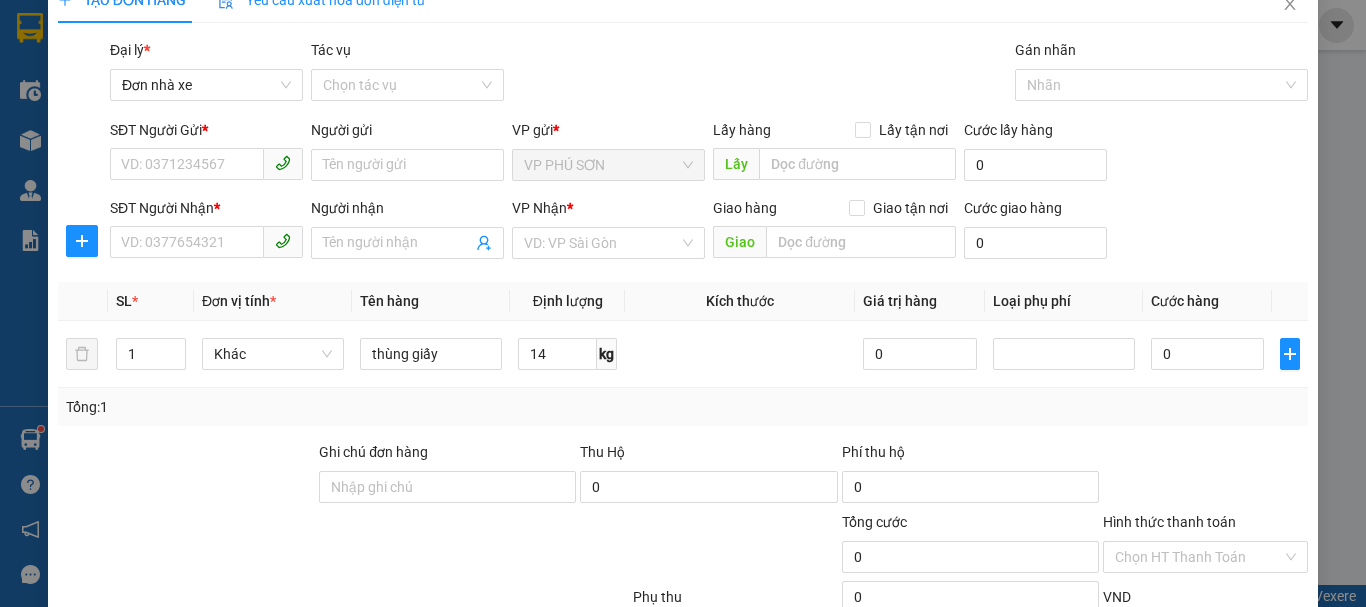scroll, scrollTop: 0, scrollLeft: 0, axis: both 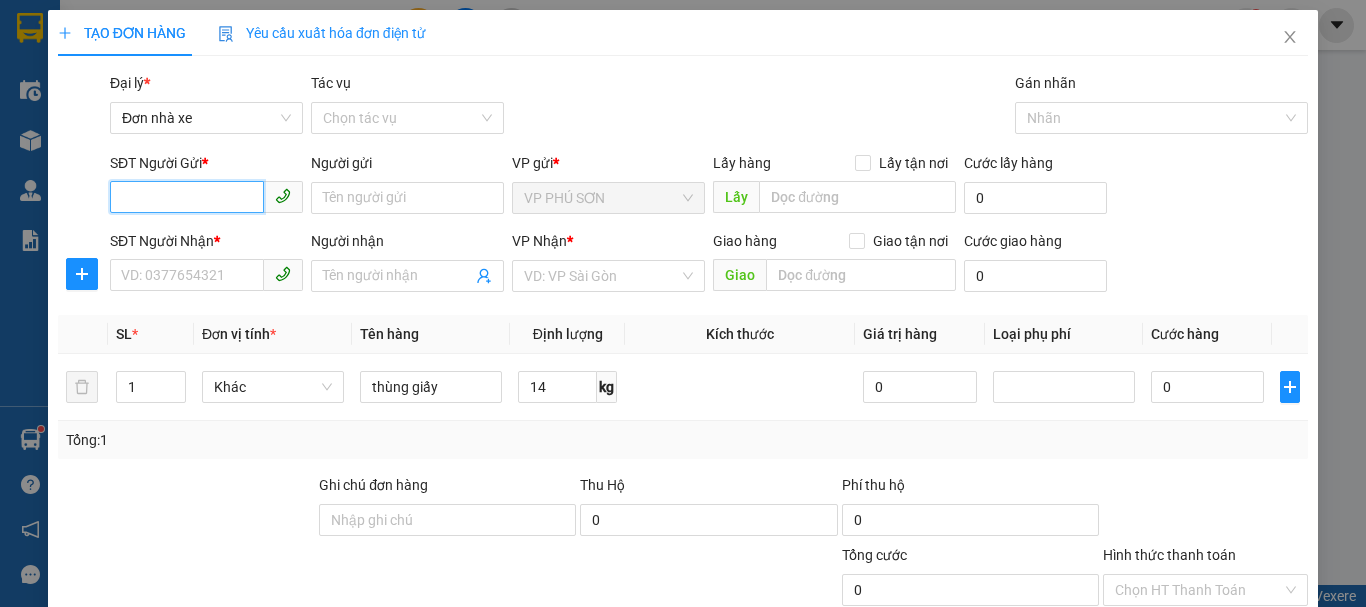click on "SĐT Người Gửi  *" at bounding box center [187, 197] 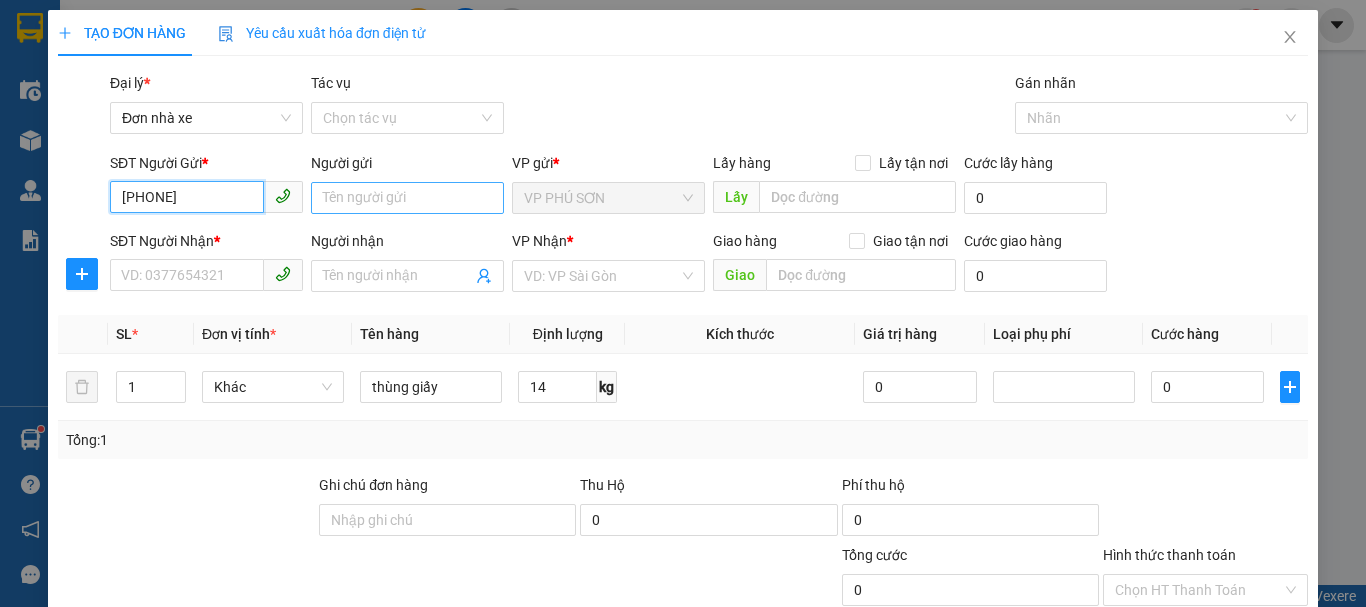 type on "[PHONE]" 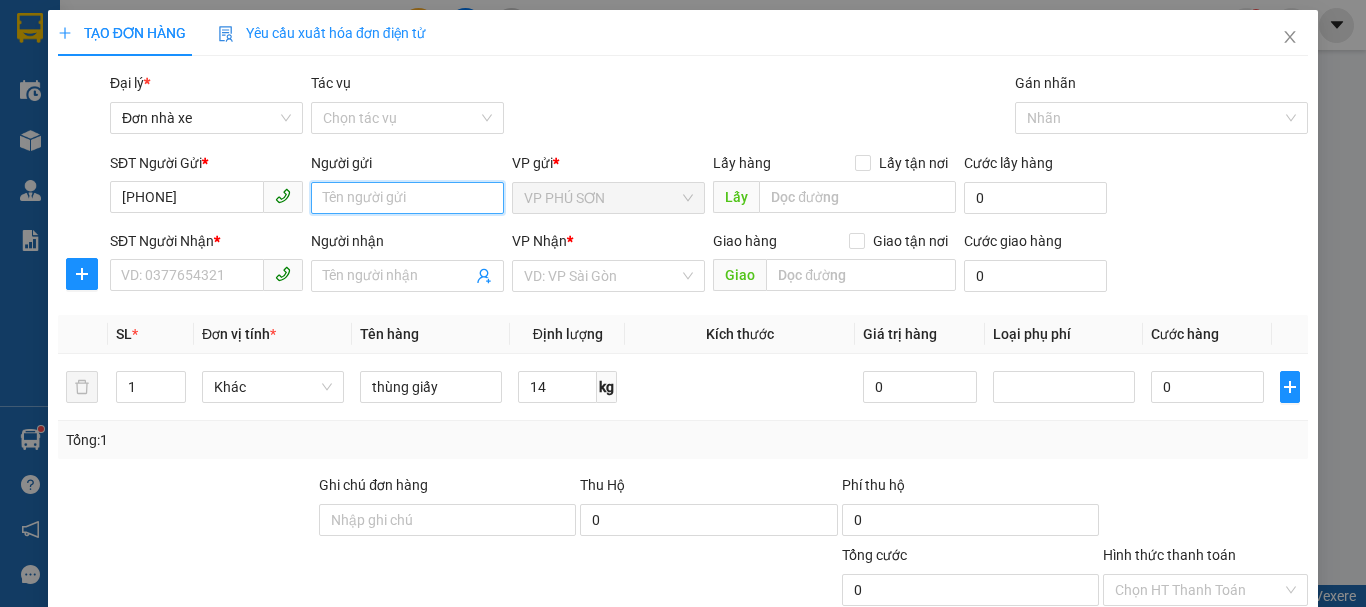 click on "Người gửi" at bounding box center (407, 198) 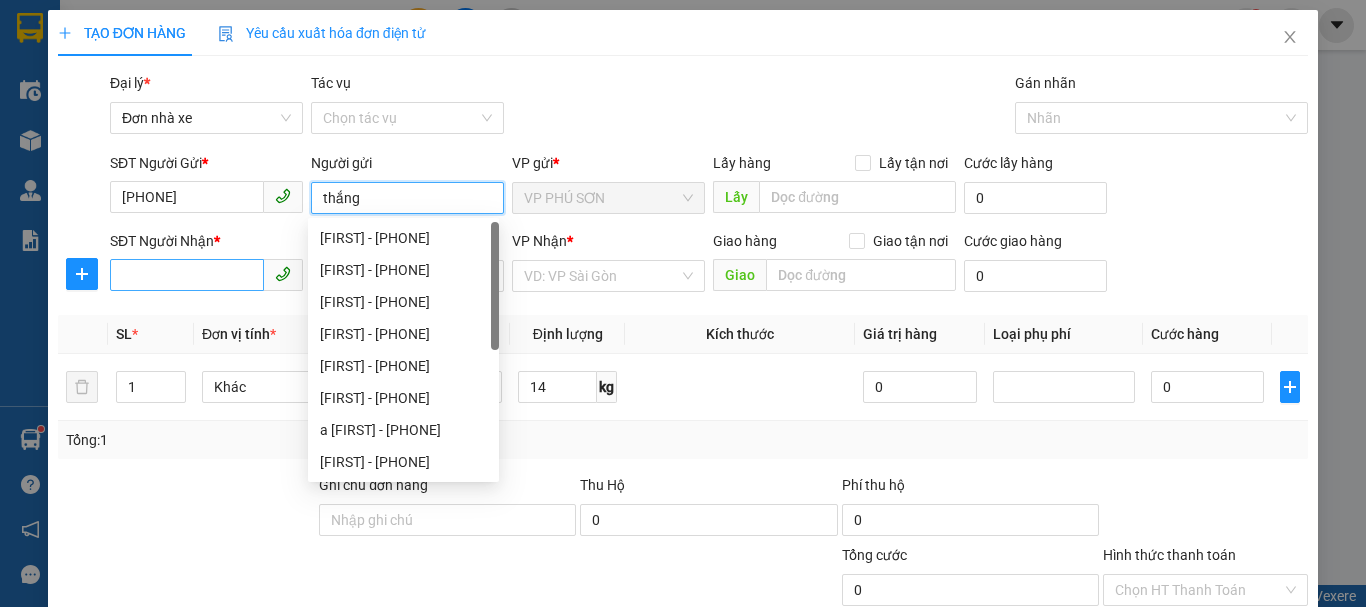 type on "thắng" 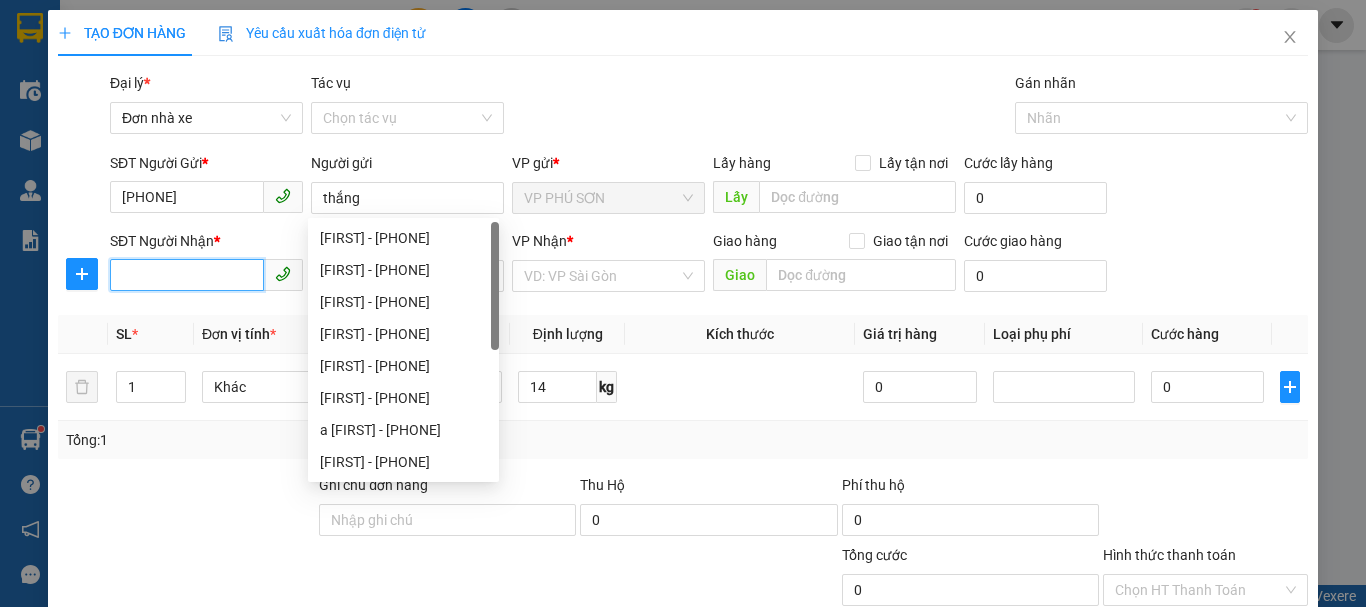 click on "SĐT Người Nhận  *" at bounding box center [187, 275] 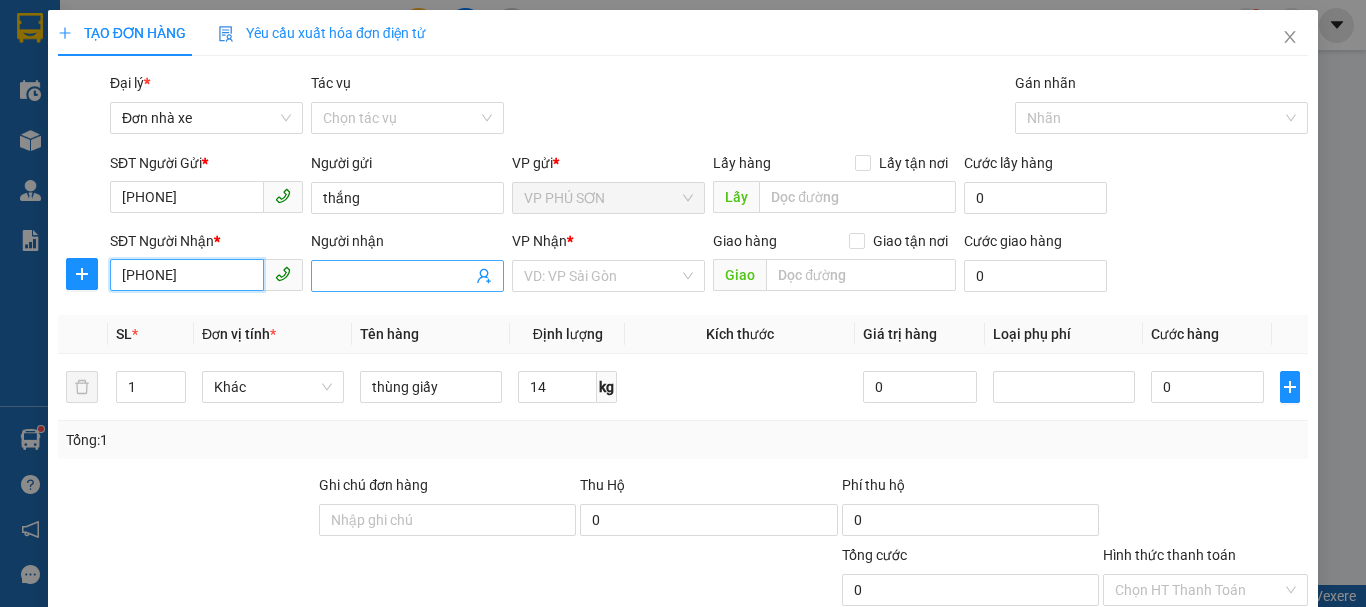 type on "[PHONE]" 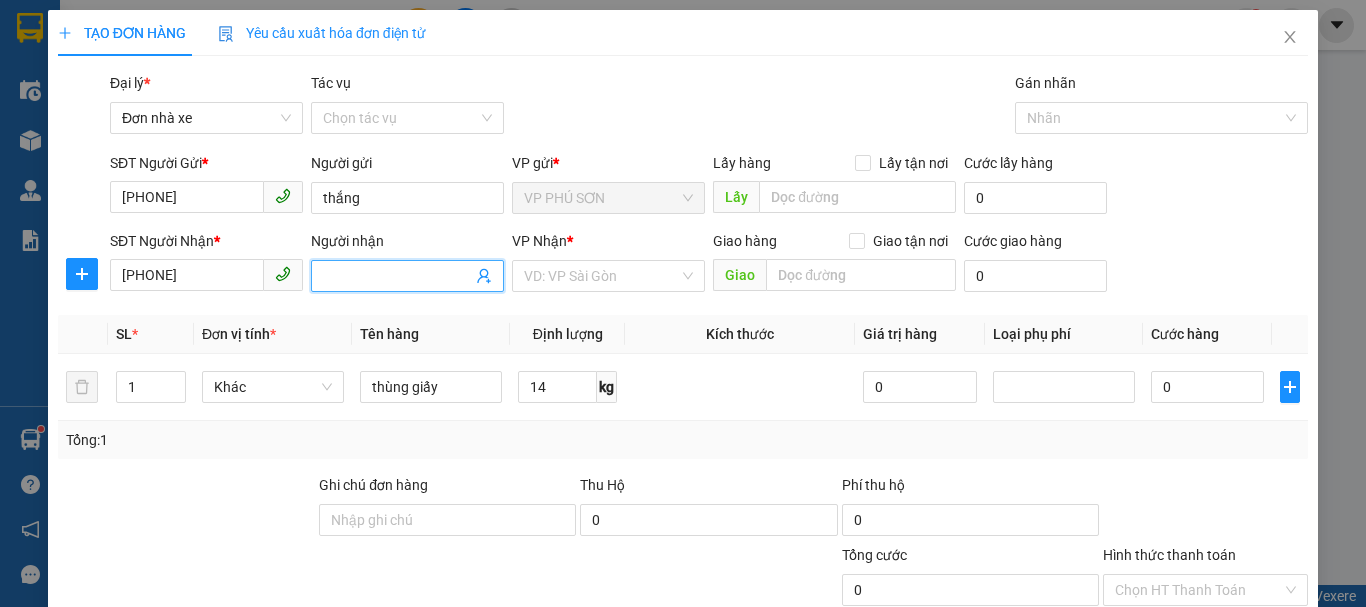 click on "Người nhận" at bounding box center (397, 276) 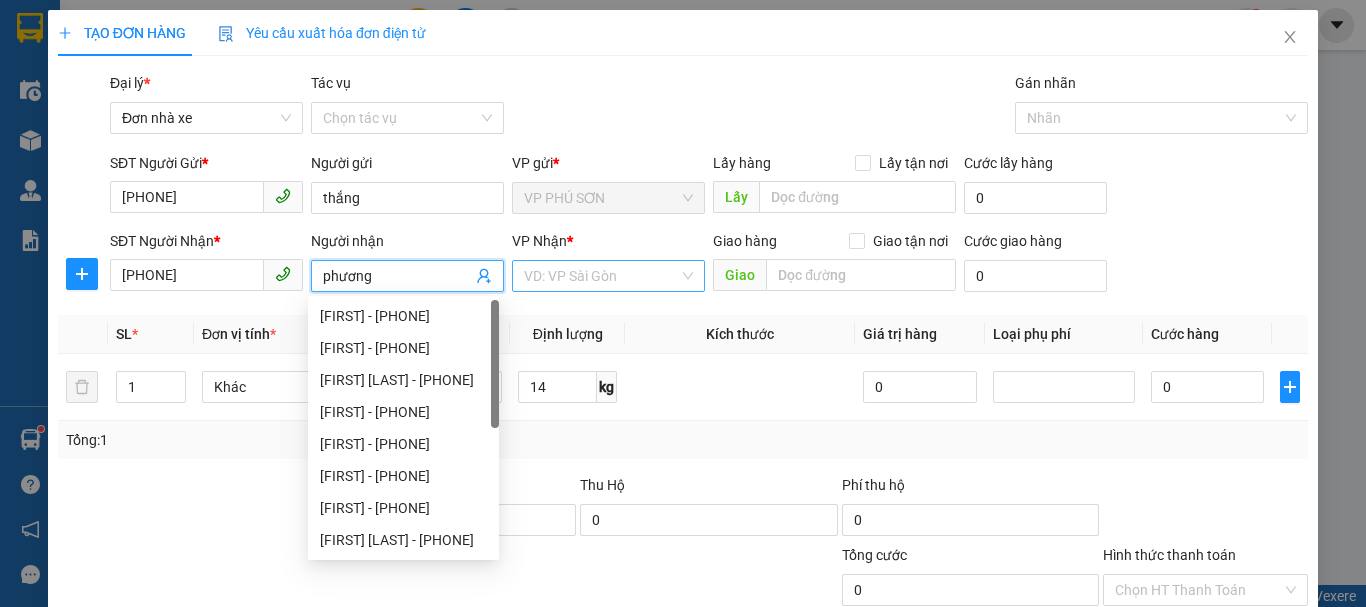 type on "phương" 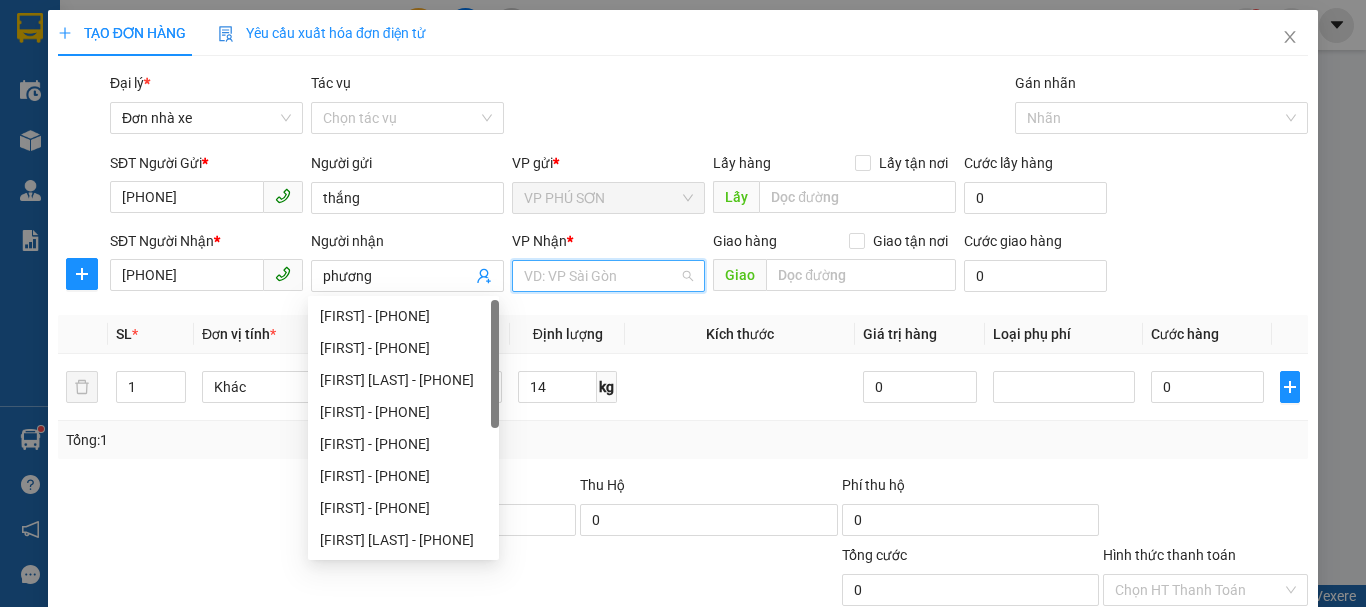 click at bounding box center (601, 276) 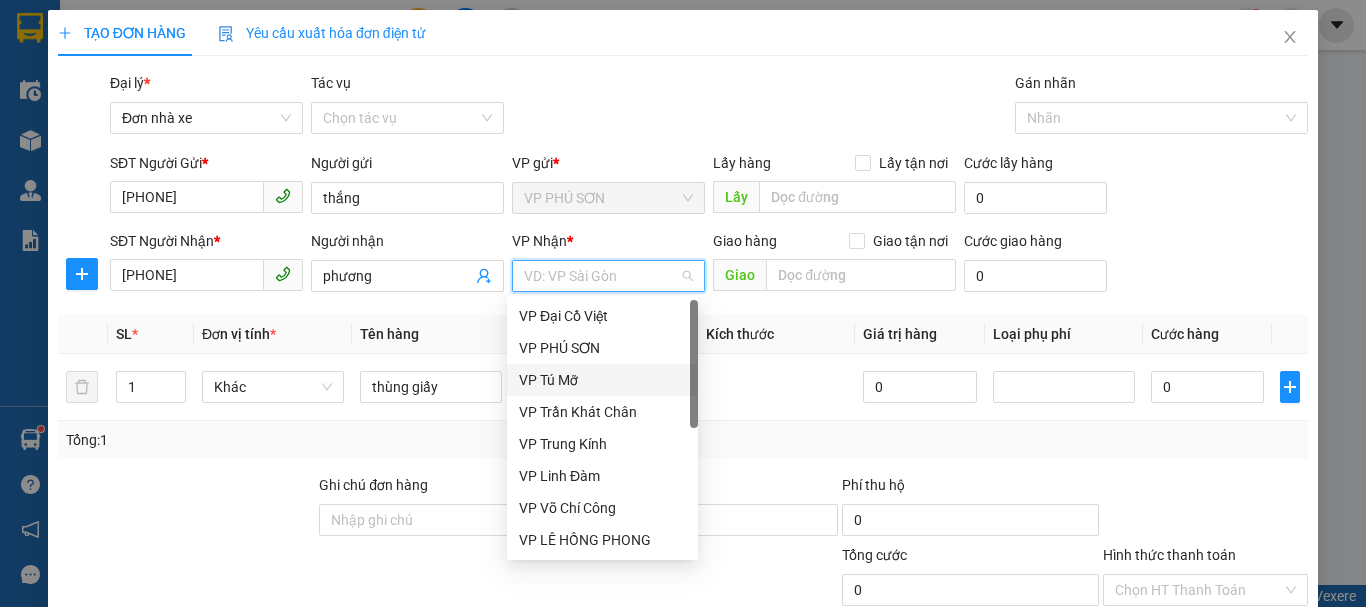 click on "VP Tú Mỡ" at bounding box center (602, 380) 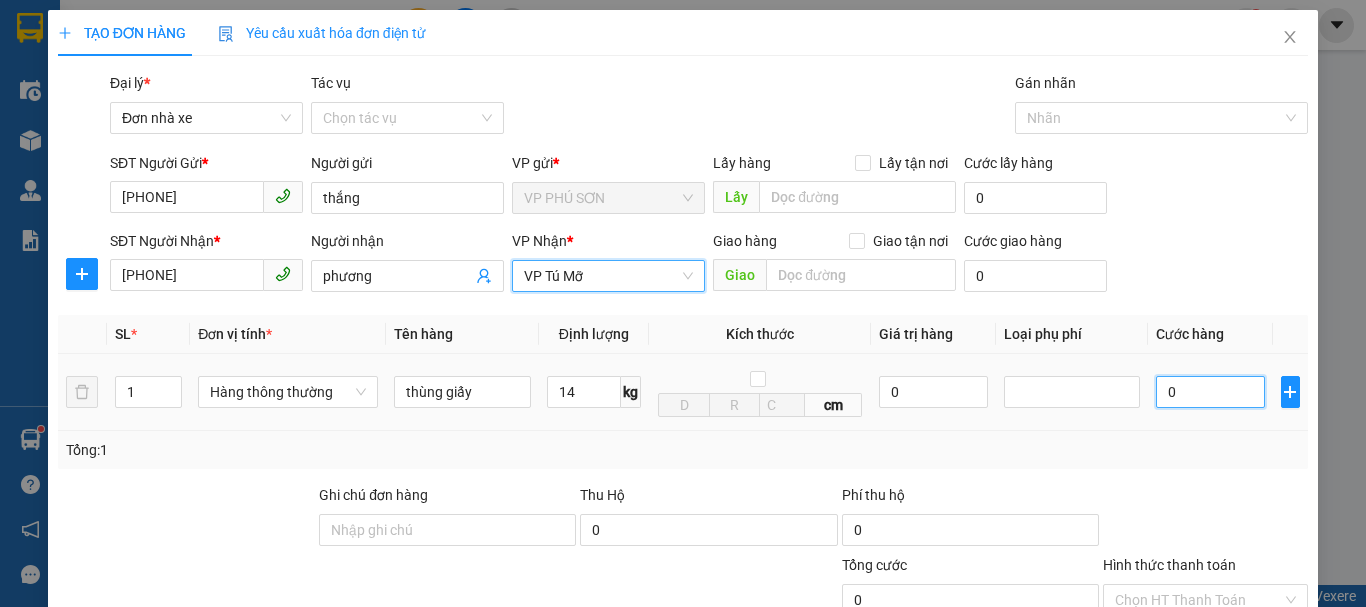 click on "0" at bounding box center [1210, 392] 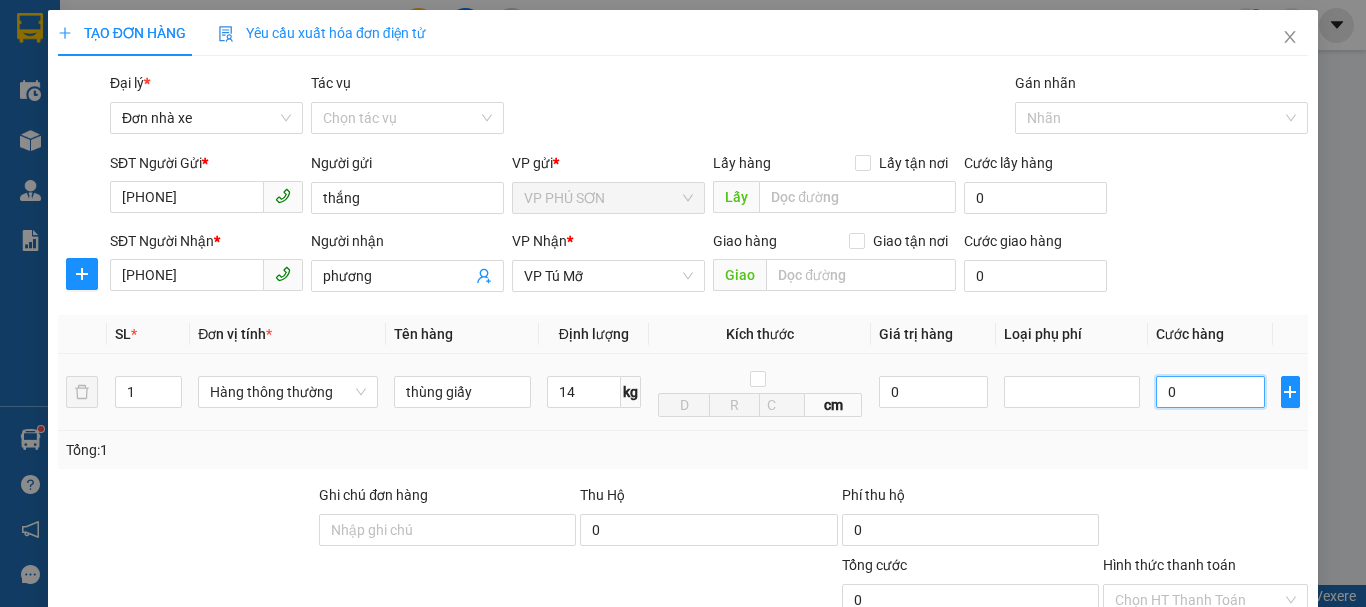 click on "0" at bounding box center (1210, 392) 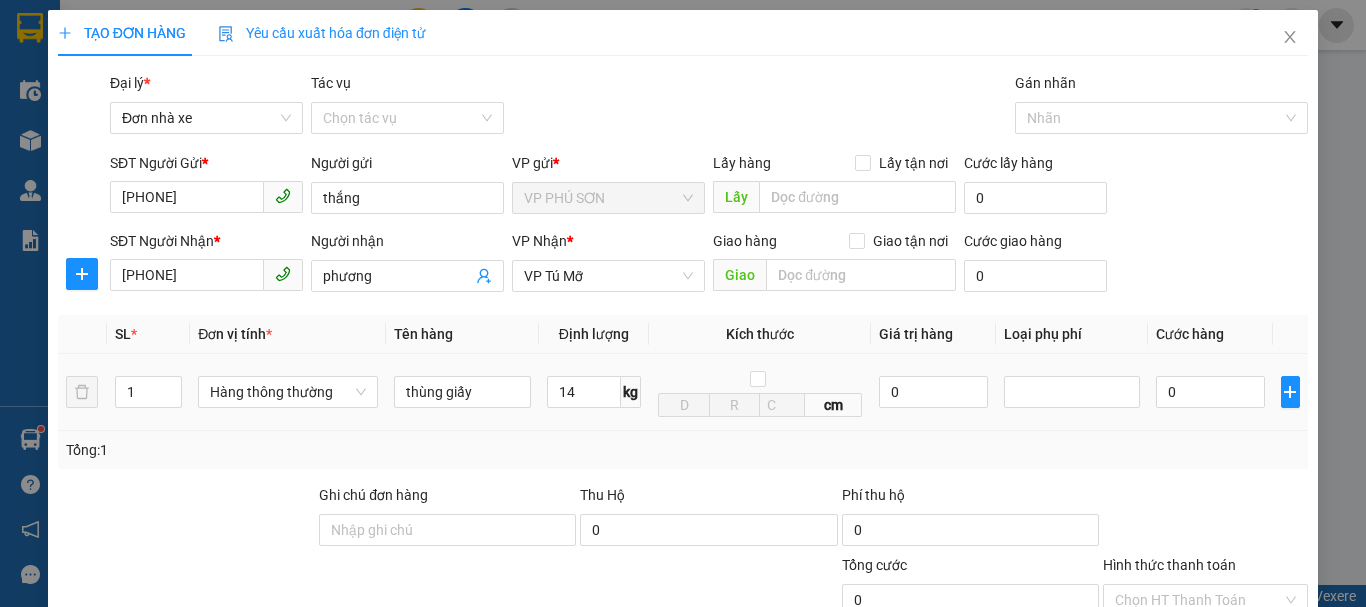 click at bounding box center [1072, 392] 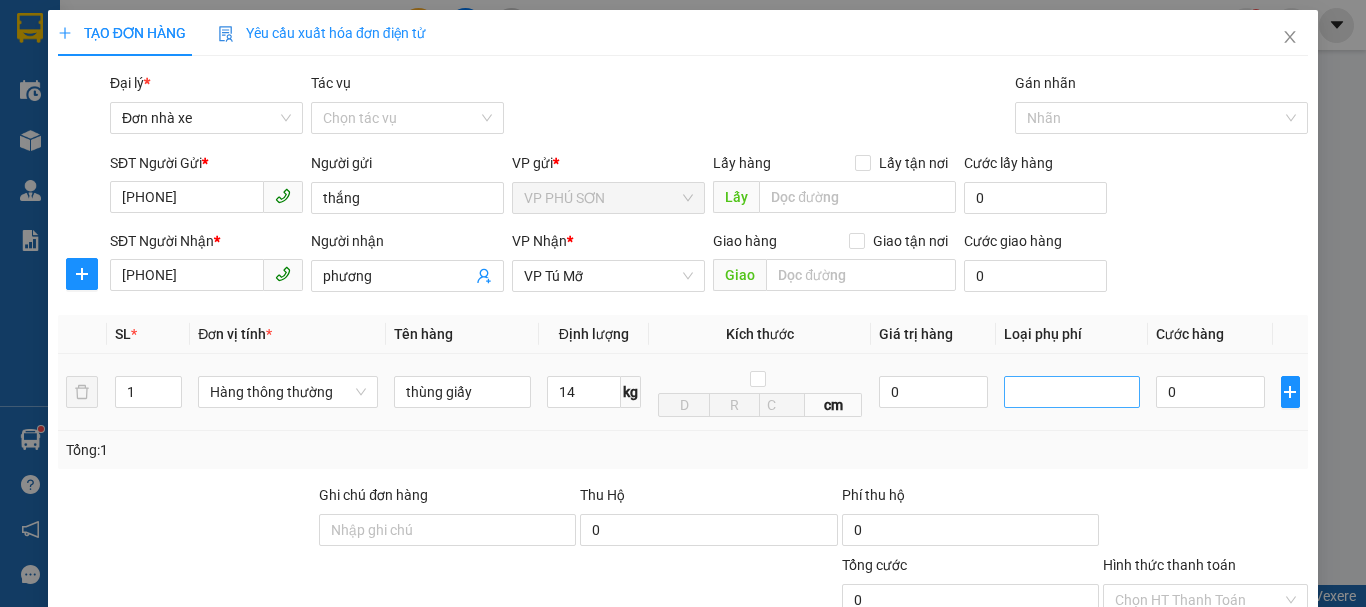 click at bounding box center [1072, 392] 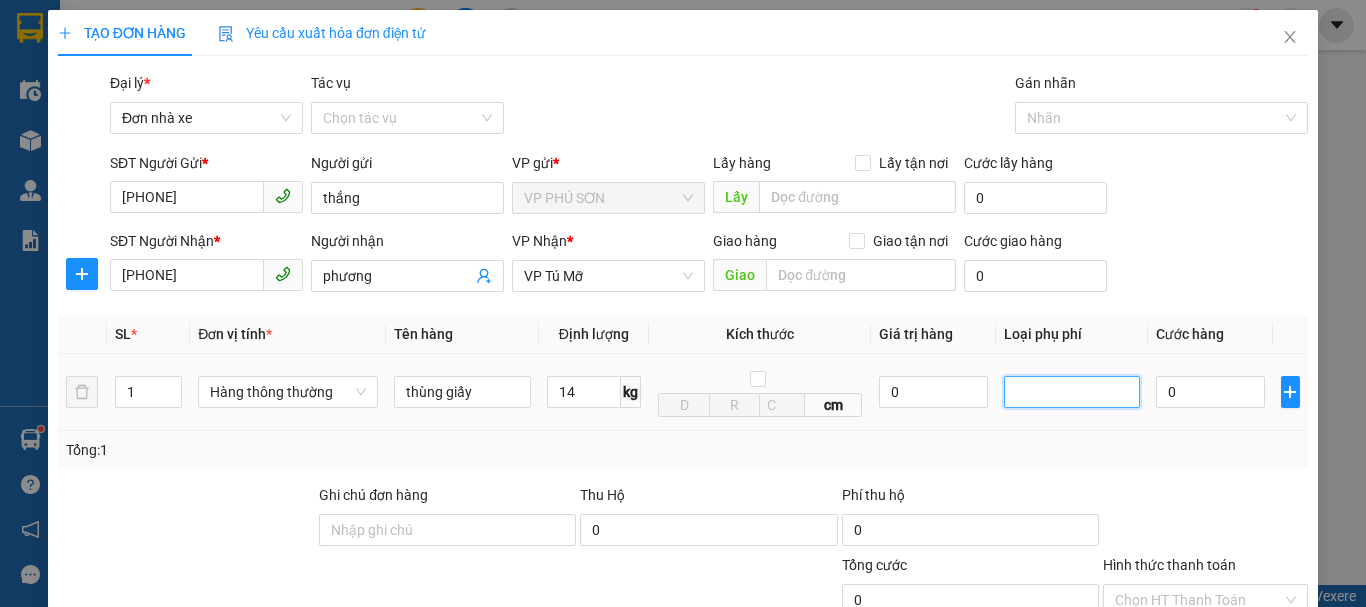 click at bounding box center (1072, 392) 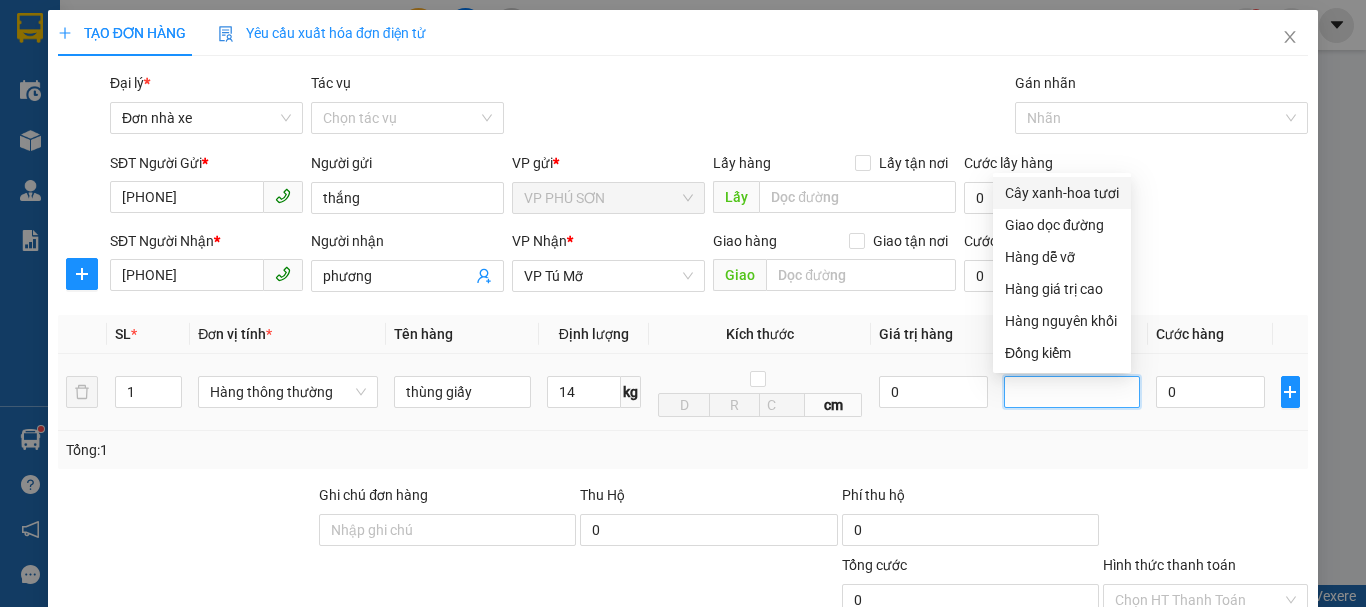click at bounding box center [1072, 392] 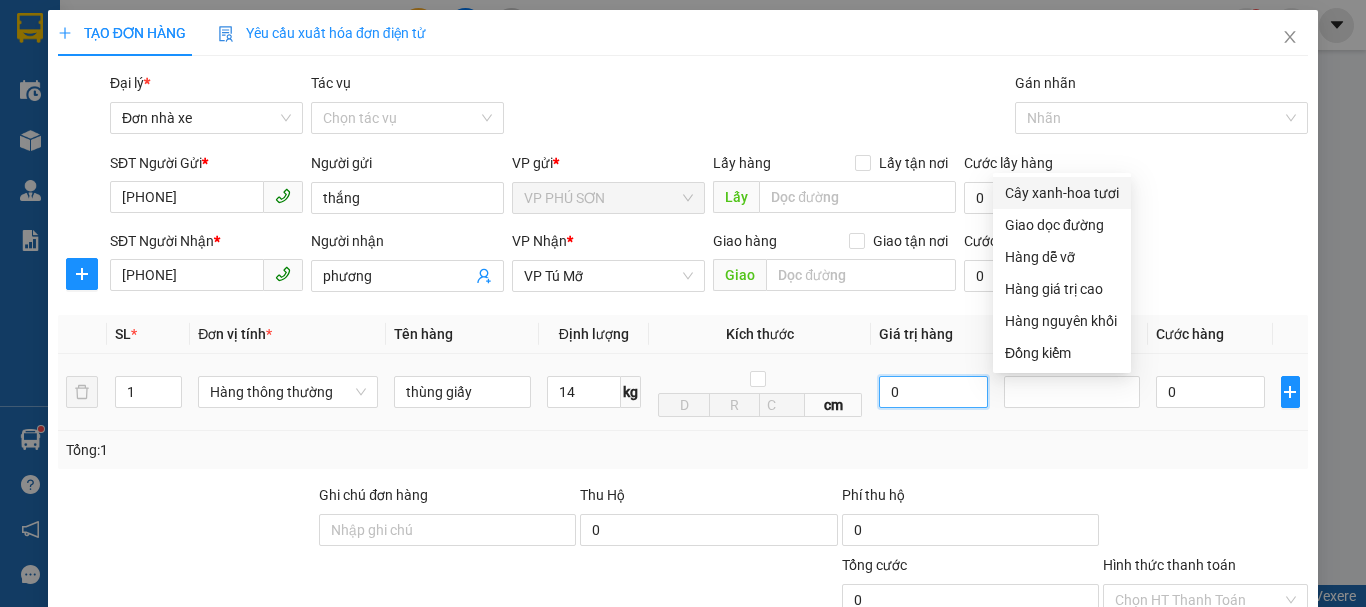 click on "0" at bounding box center (933, 392) 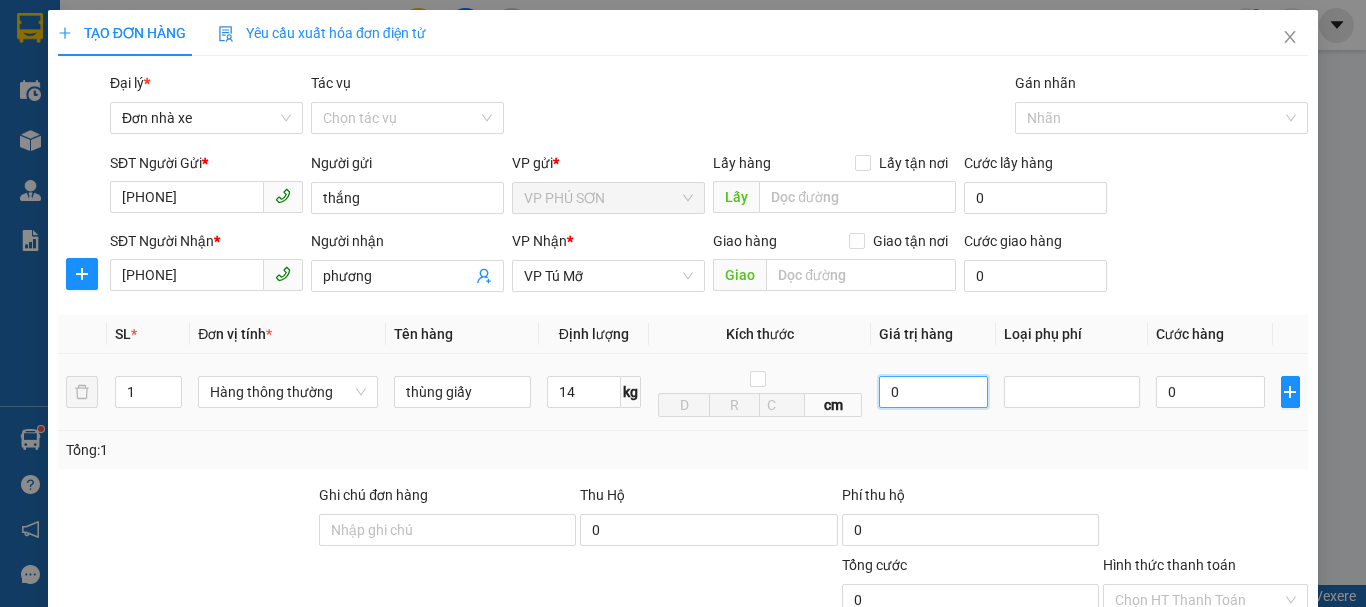 click on "0" at bounding box center (933, 392) 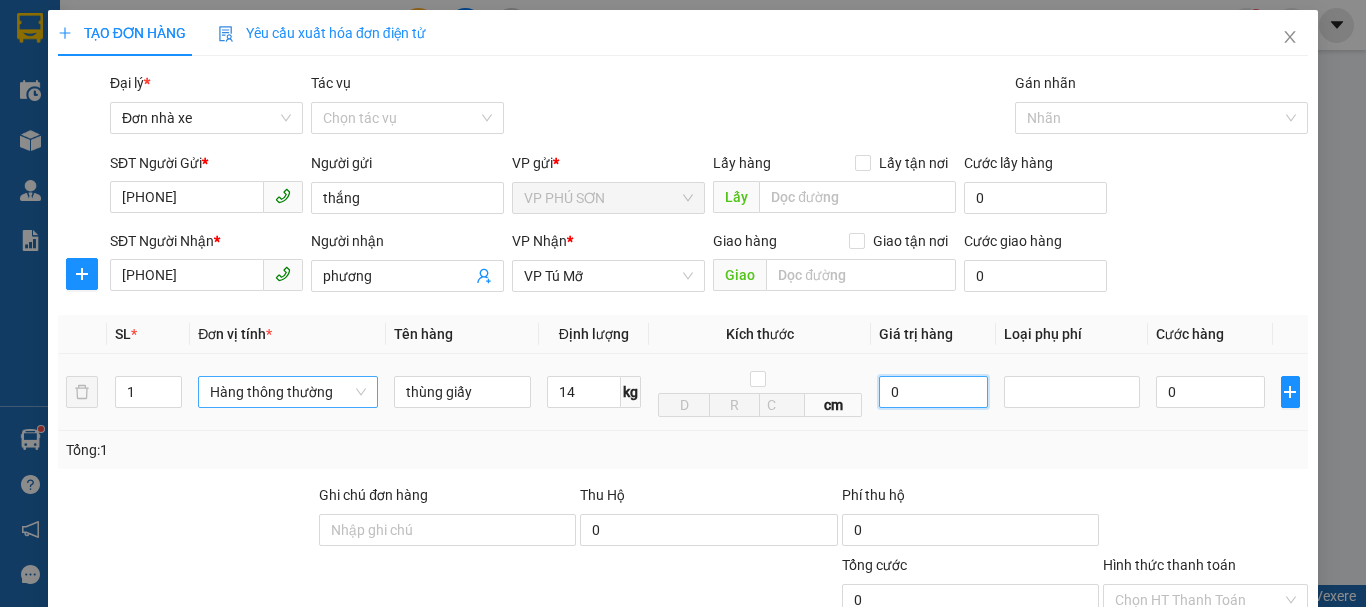 click on "Hàng thông thường" at bounding box center [288, 392] 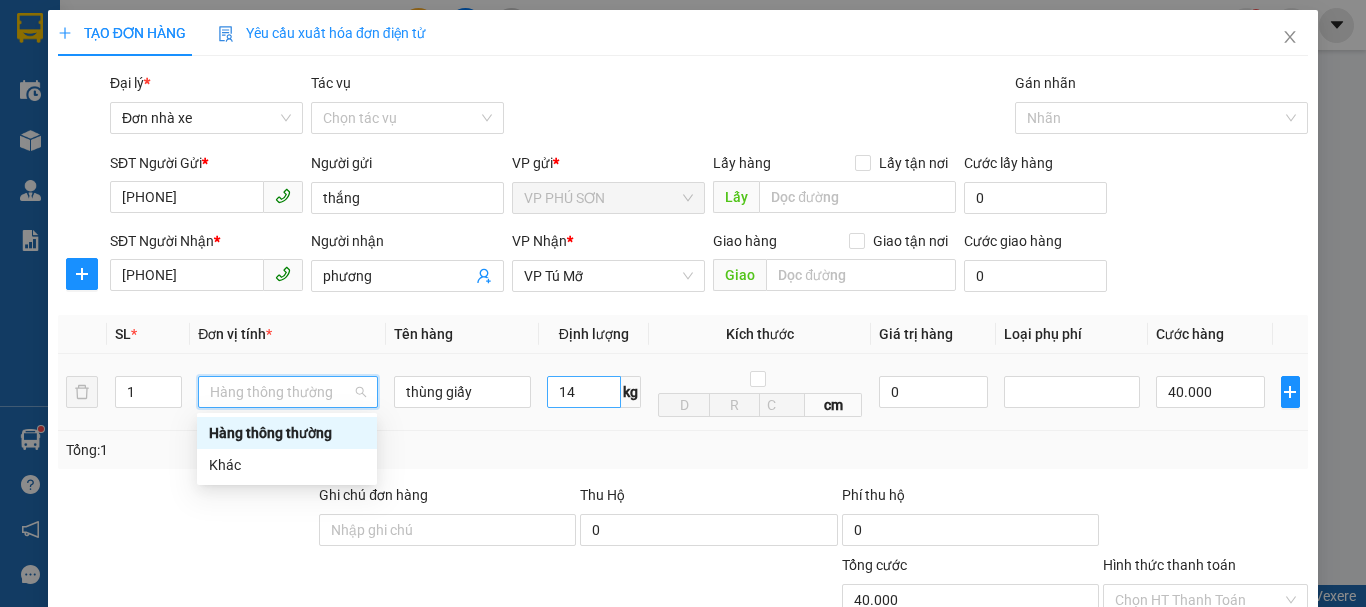 type on "40.000" 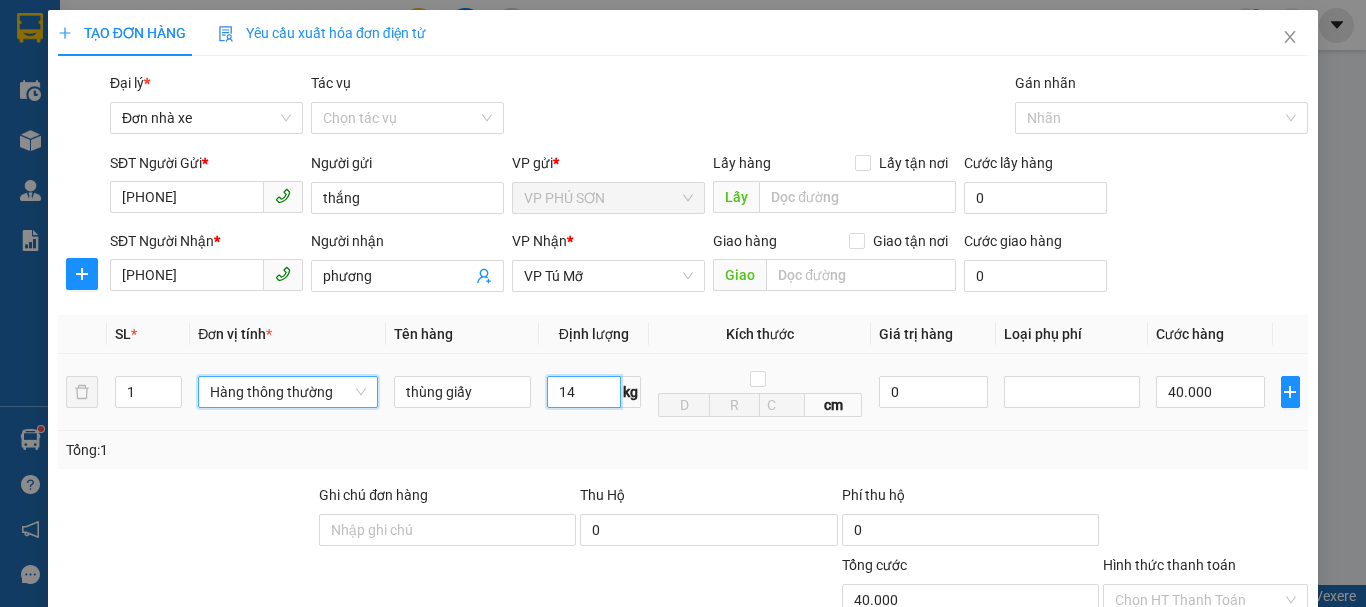 click on "14" at bounding box center [584, 392] 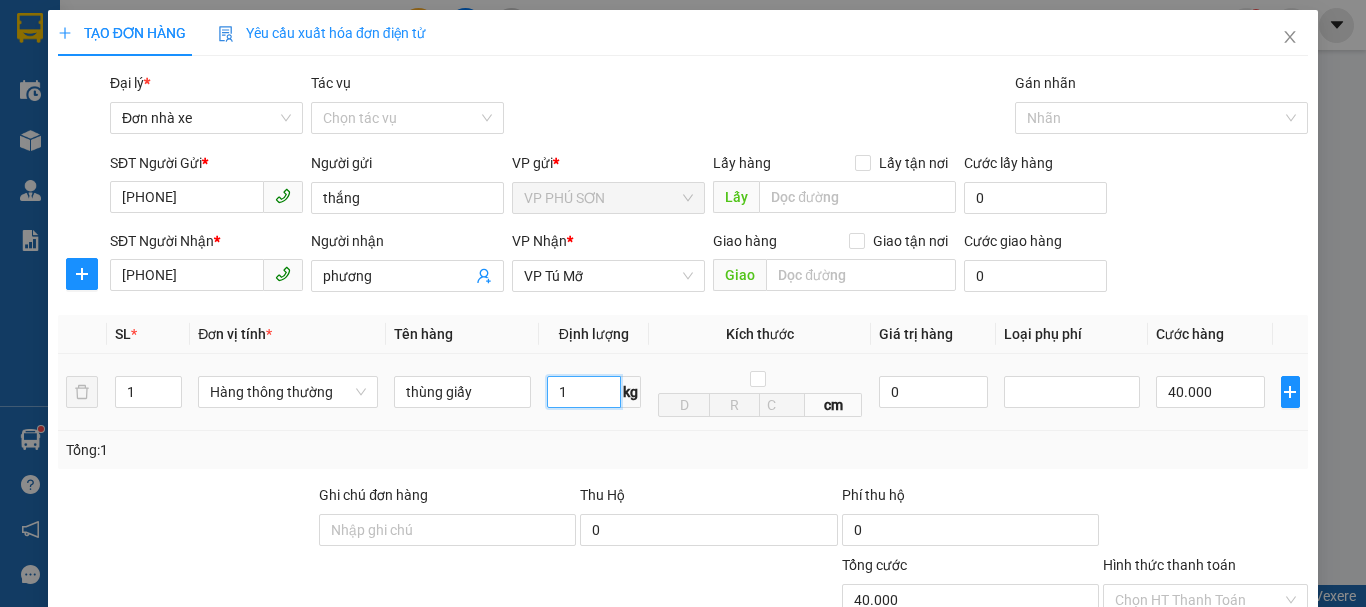 type on "14" 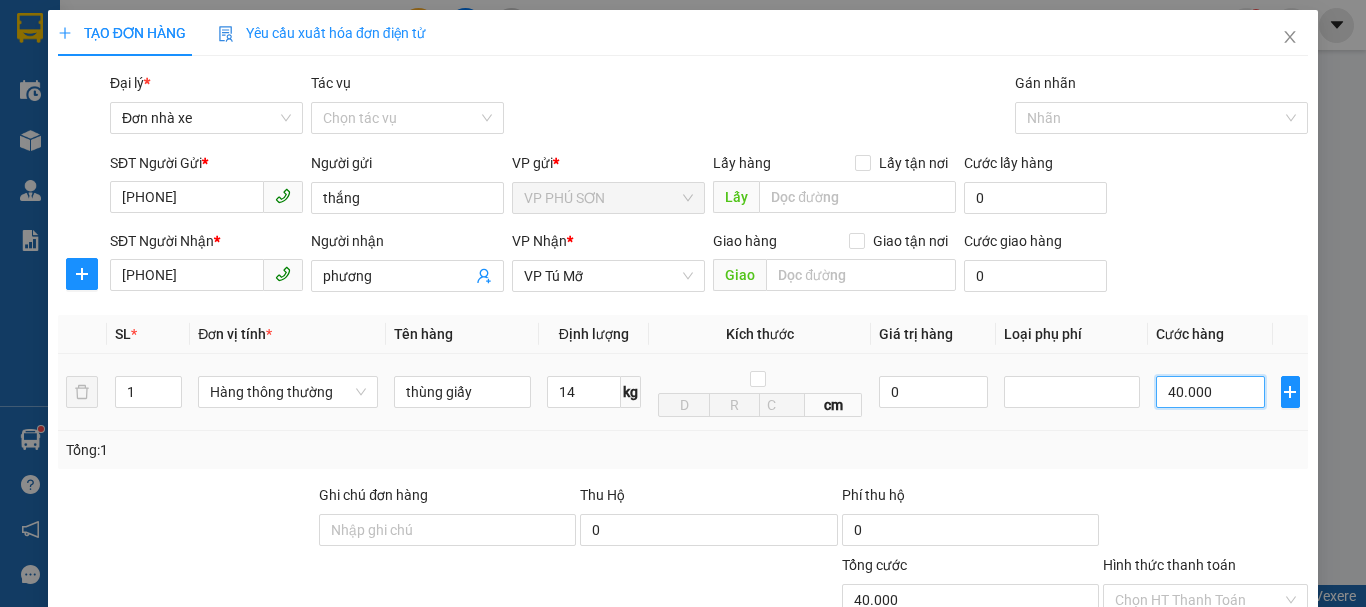 click on "40.000" at bounding box center [1210, 392] 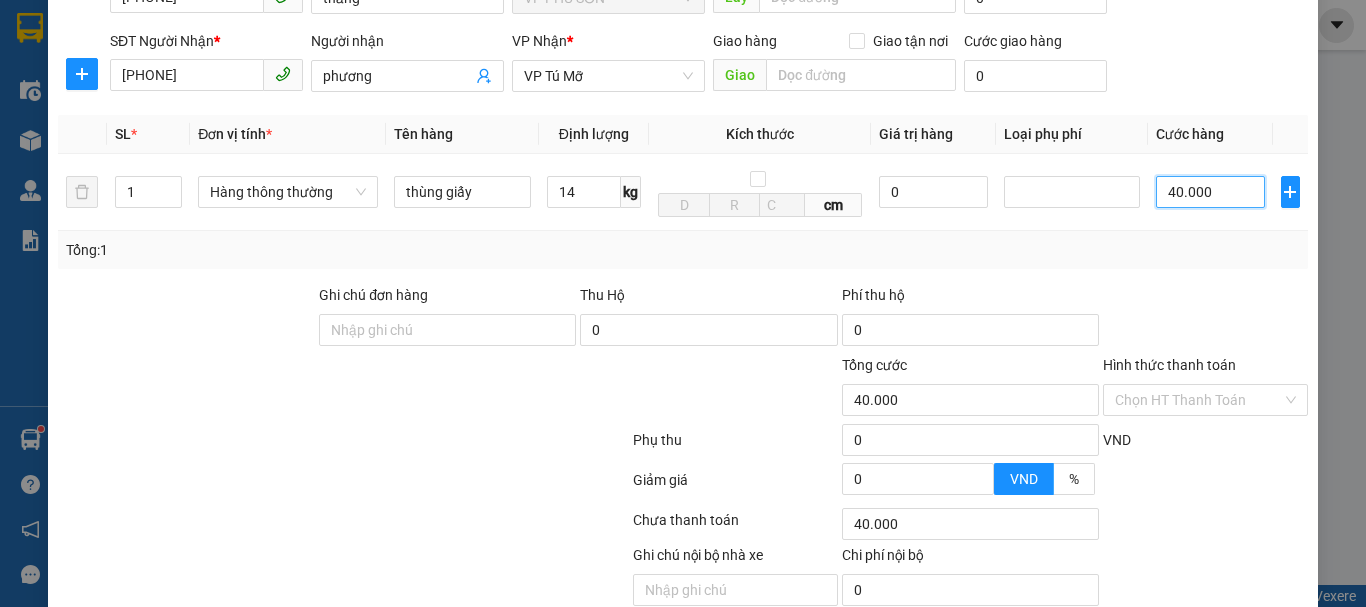 scroll, scrollTop: 286, scrollLeft: 0, axis: vertical 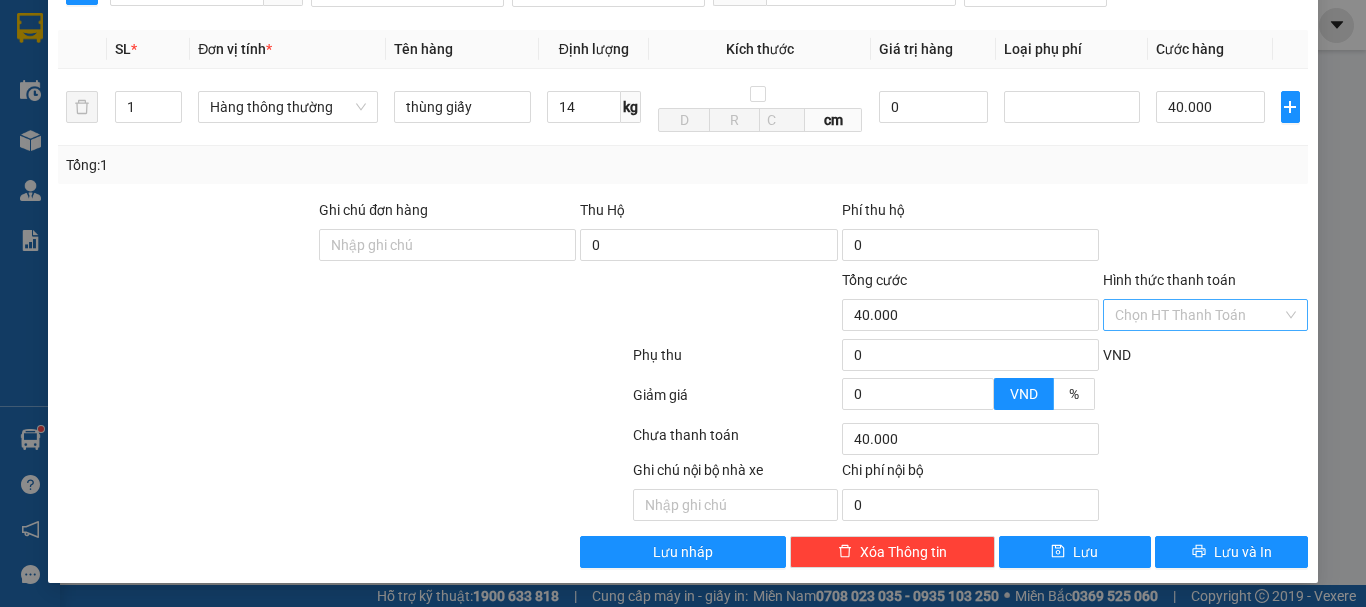click on "Hình thức thanh toán" at bounding box center [1198, 315] 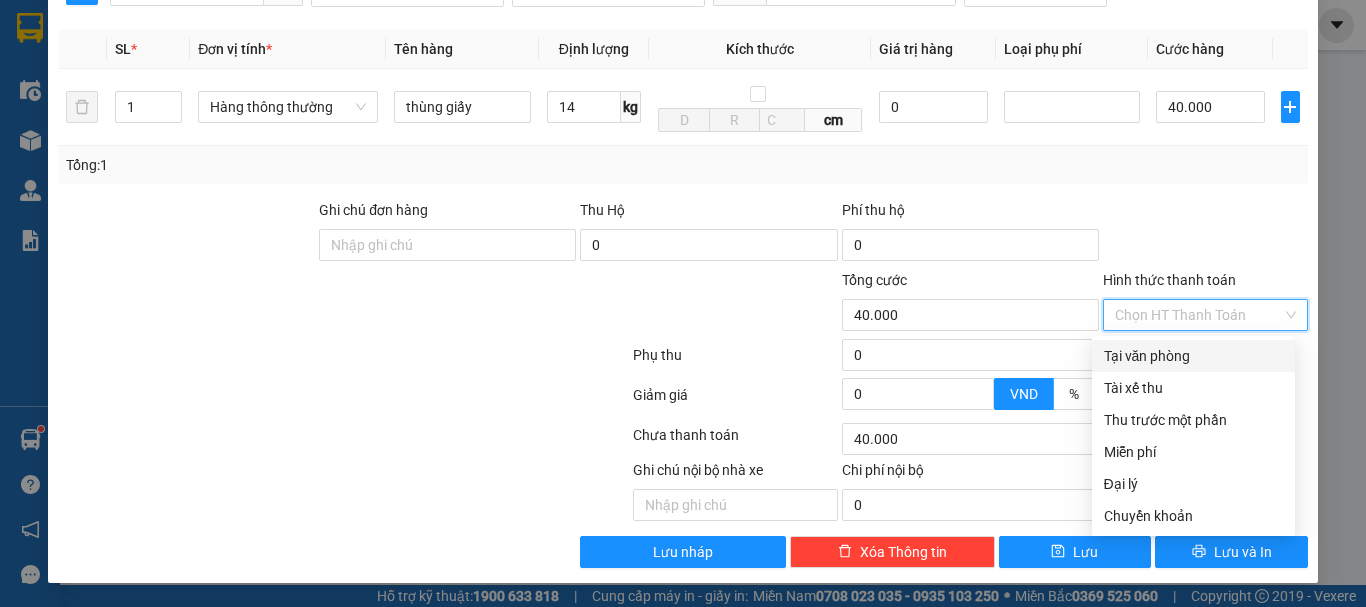 click on "Tại văn phòng" at bounding box center [1193, 356] 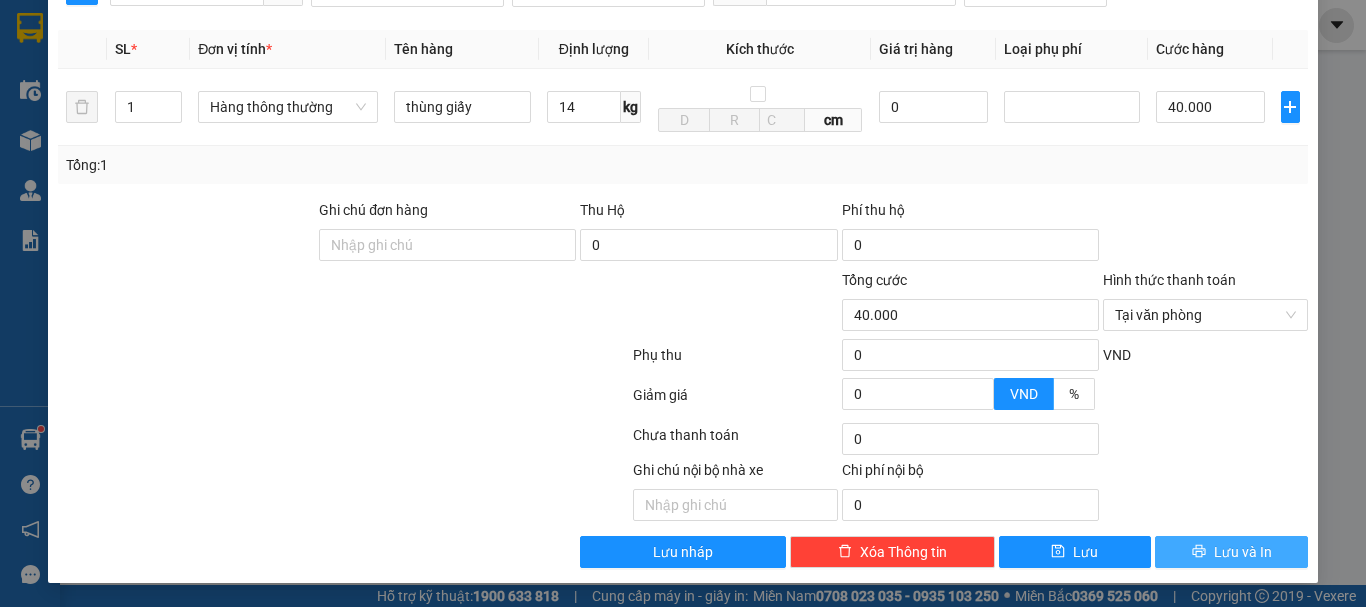 click on "Lưu và In" at bounding box center (1243, 552) 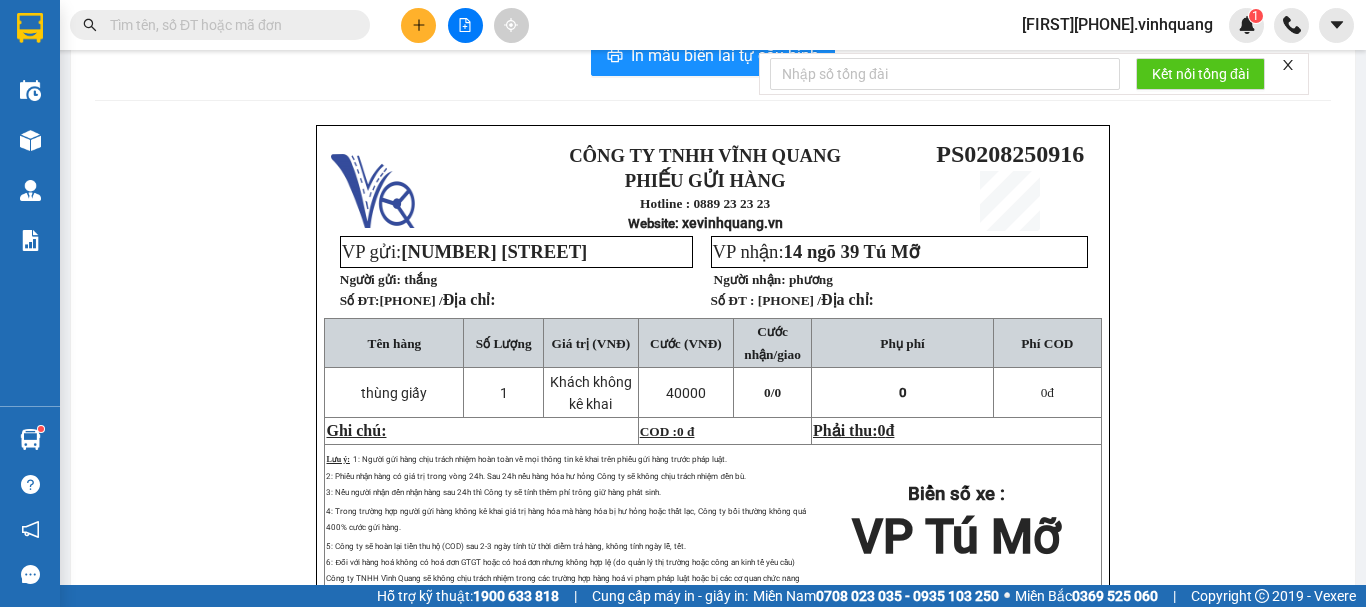scroll, scrollTop: 0, scrollLeft: 0, axis: both 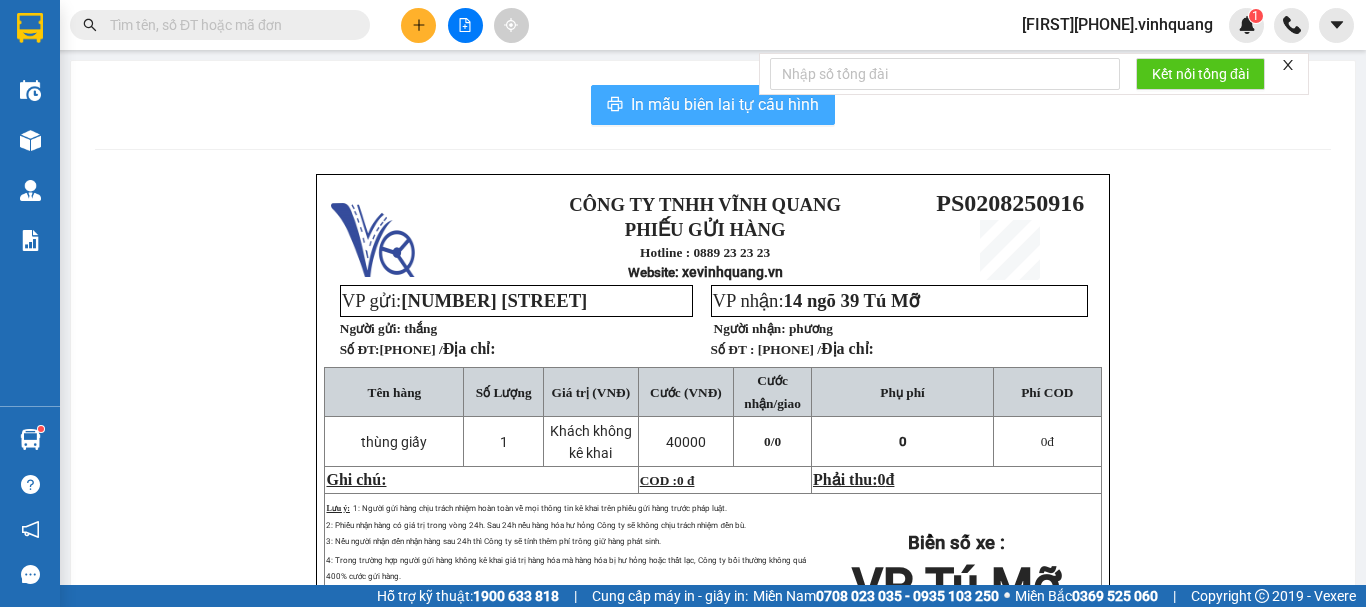 click on "In mẫu biên lai tự cấu hình" at bounding box center (725, 104) 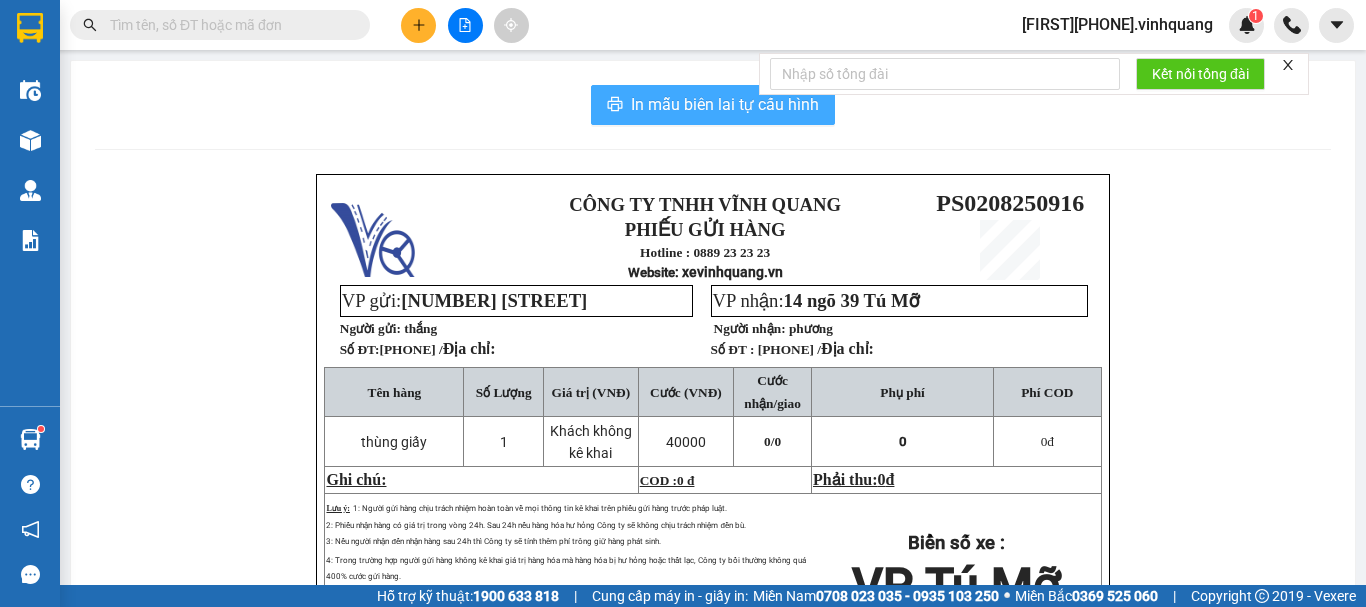 scroll, scrollTop: 0, scrollLeft: 0, axis: both 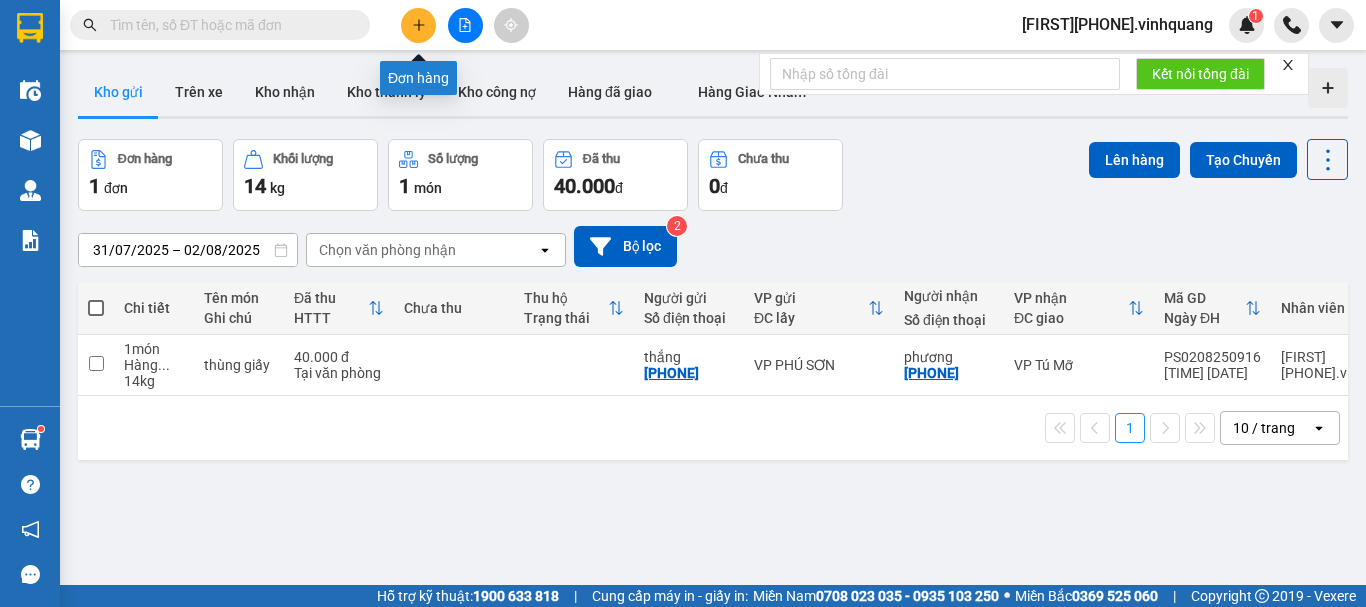 click 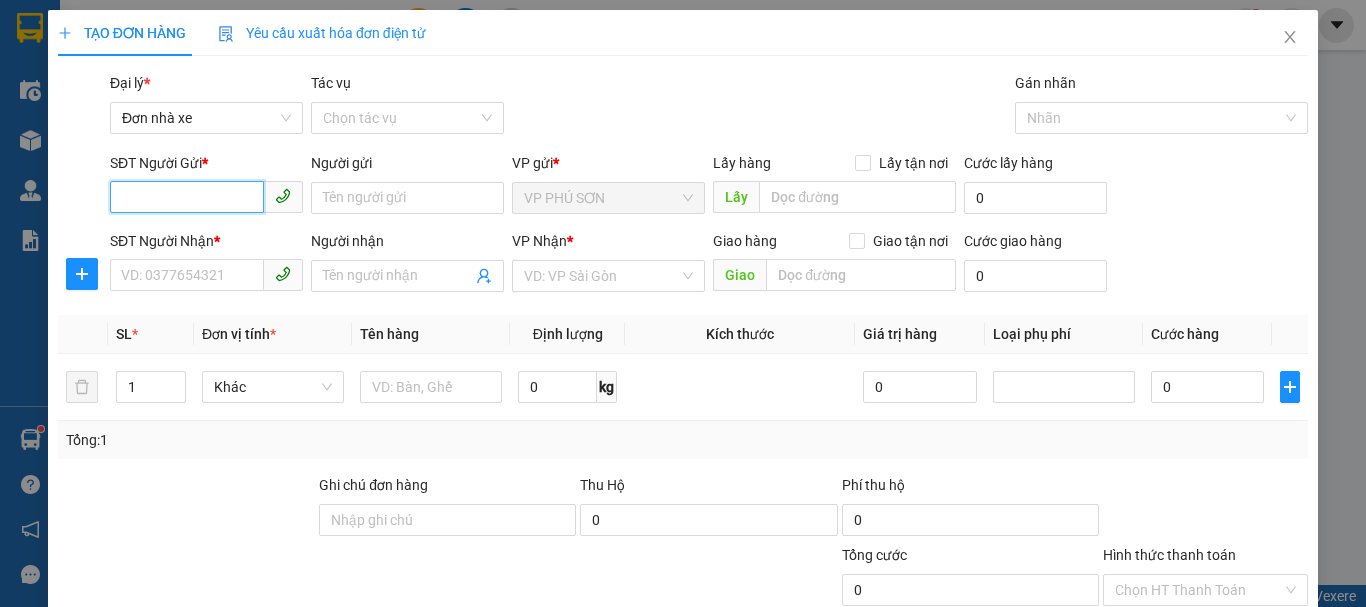 click on "SĐT Người Gửi  *" at bounding box center [187, 197] 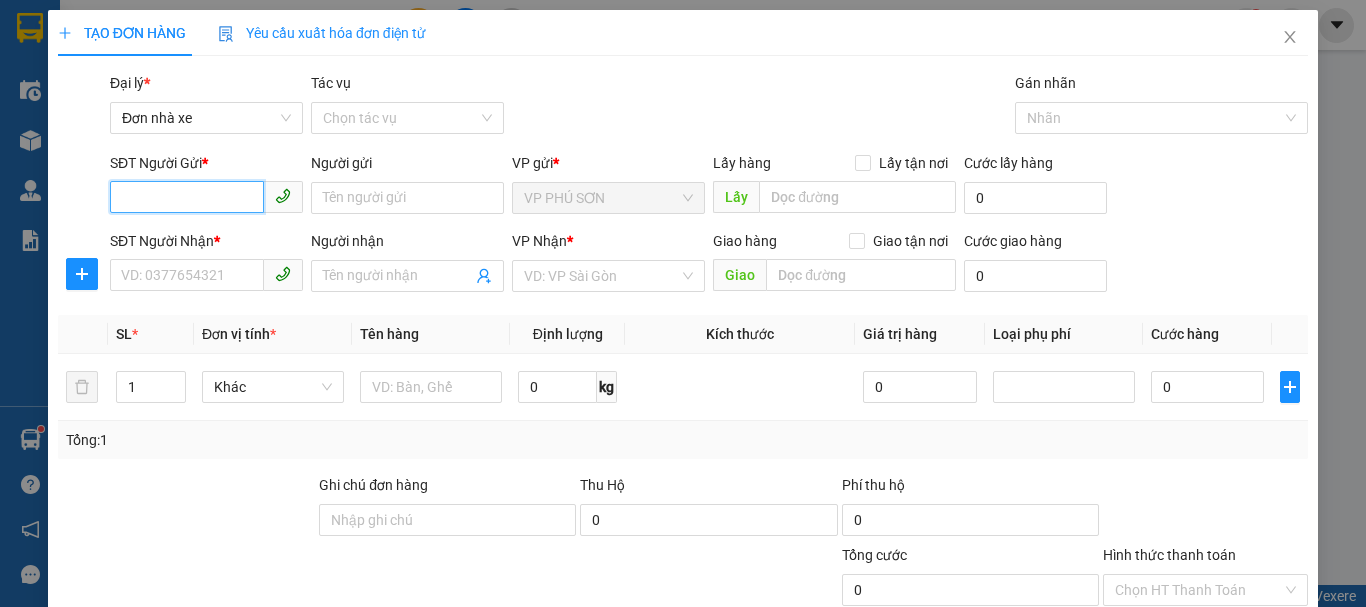 click on "SĐT Người Gửi  *" at bounding box center [187, 197] 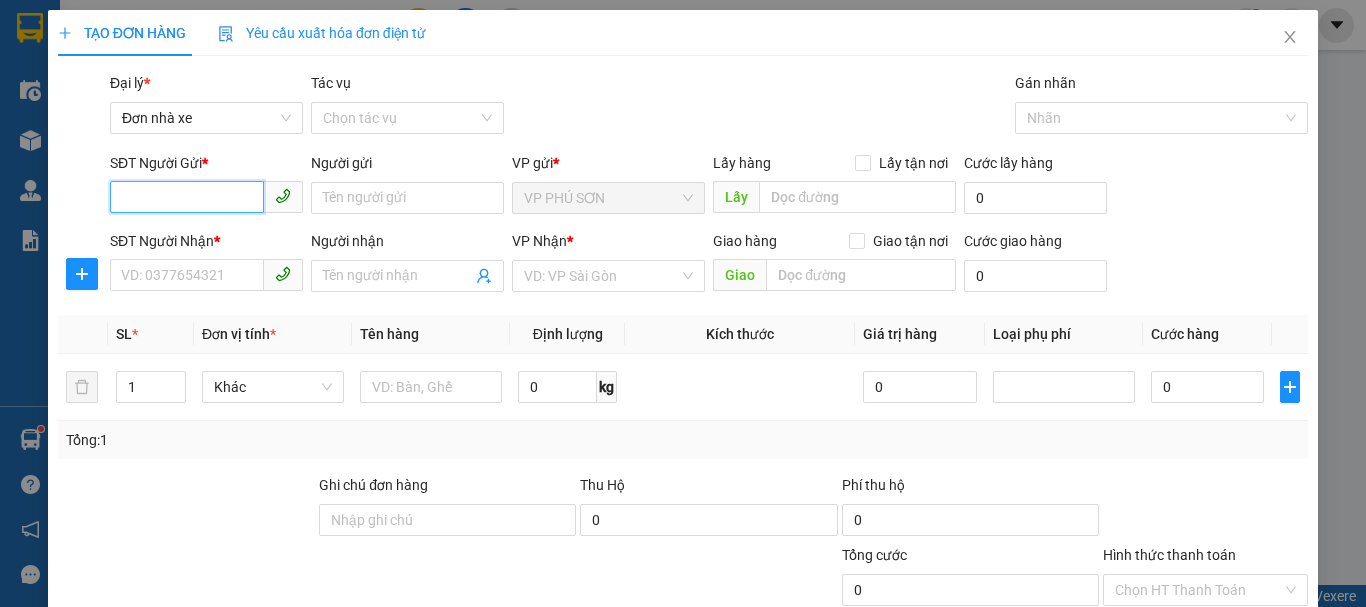 click on "SĐT Người Gửi  *" at bounding box center [187, 197] 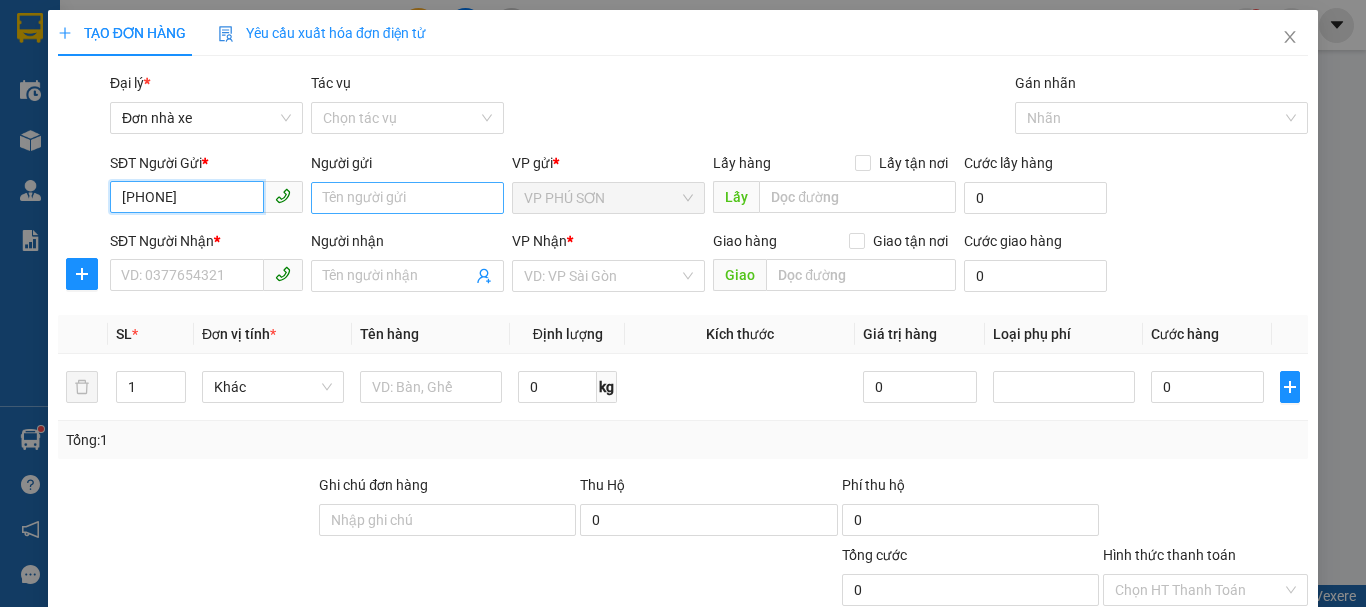 type on "[PHONE]" 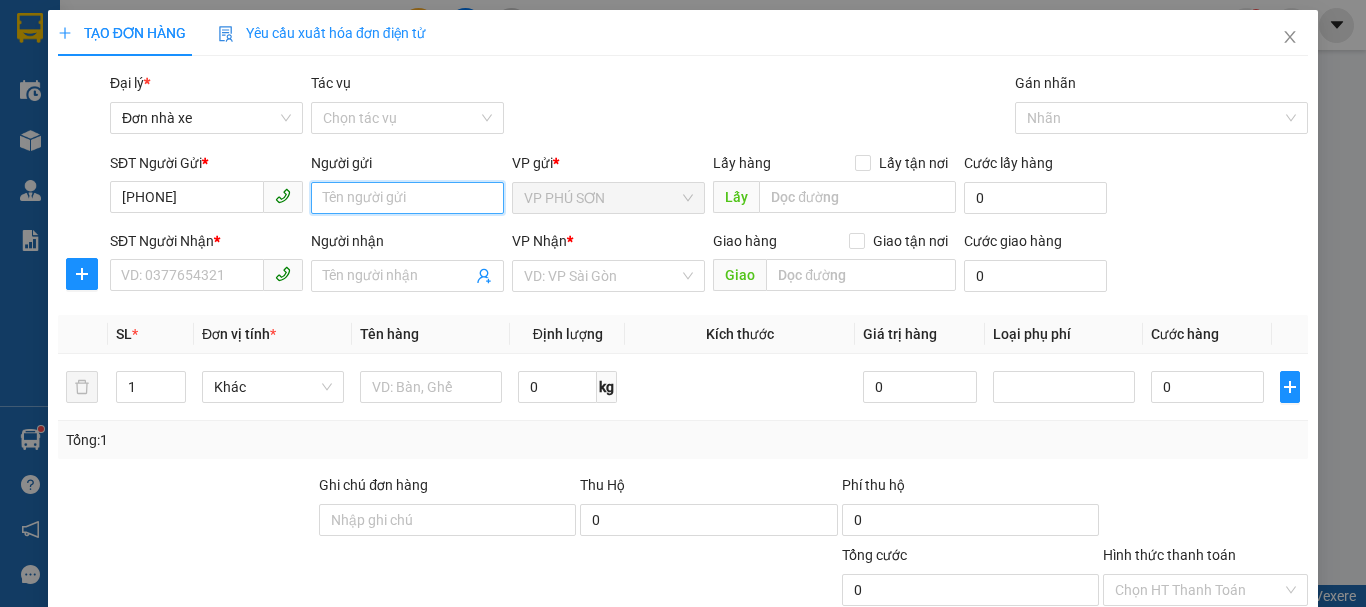 click on "Người gửi" at bounding box center [407, 198] 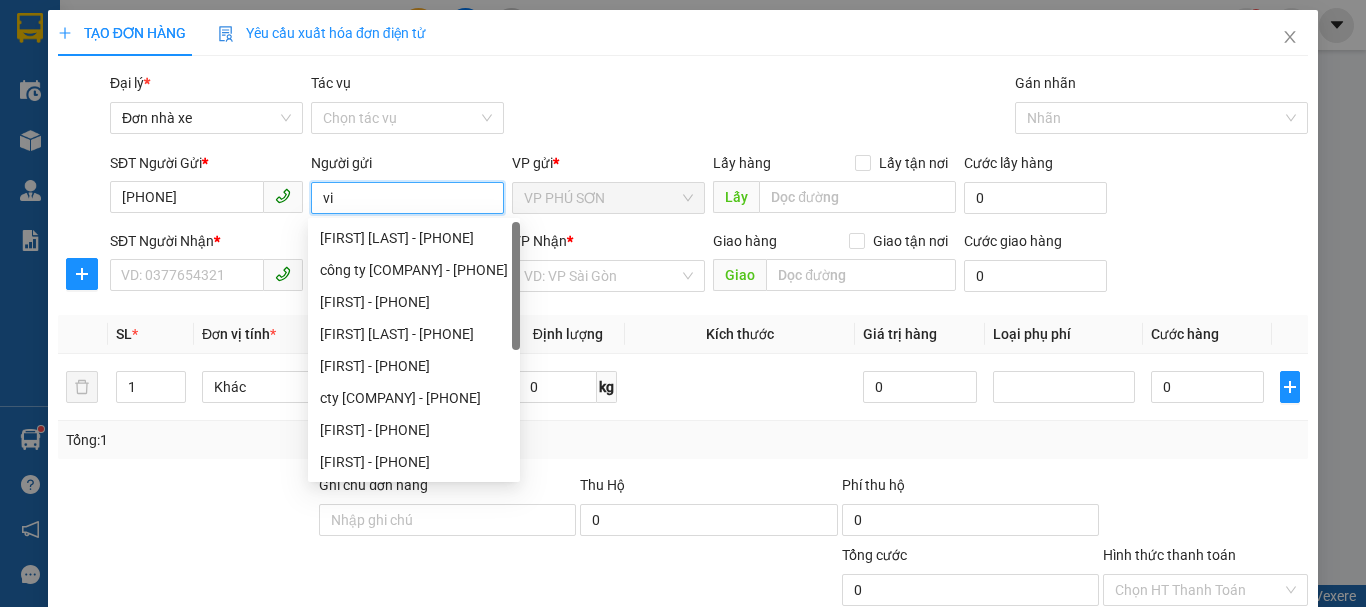 type on "v" 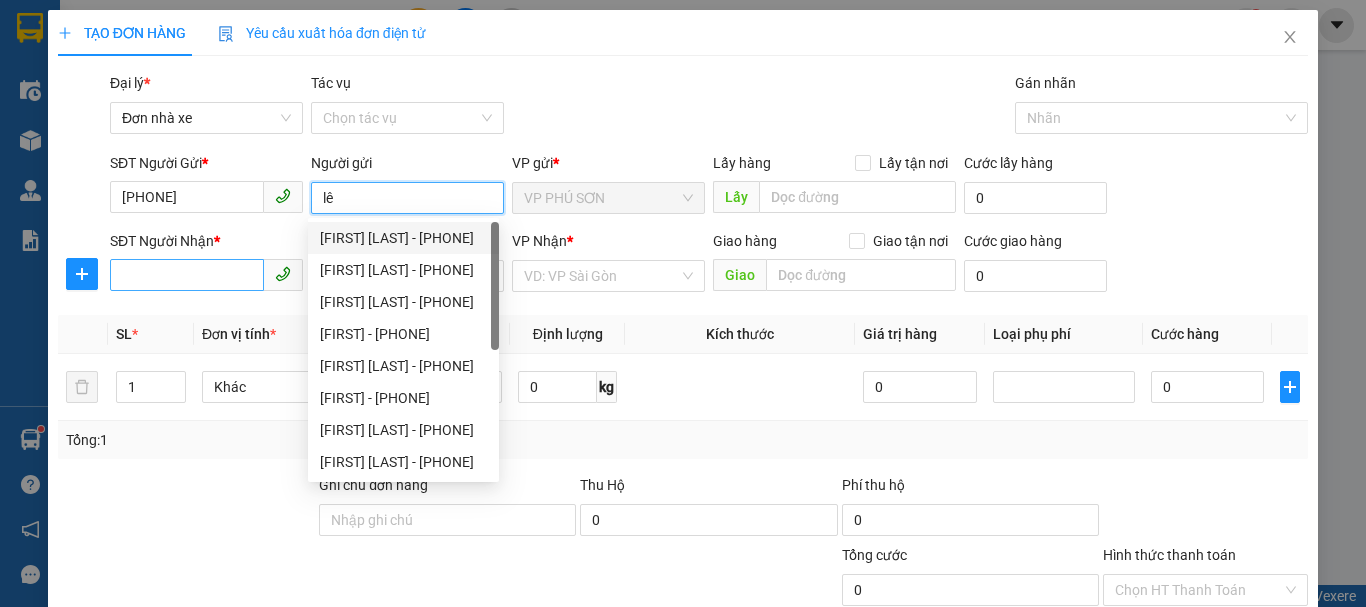 type on "lê" 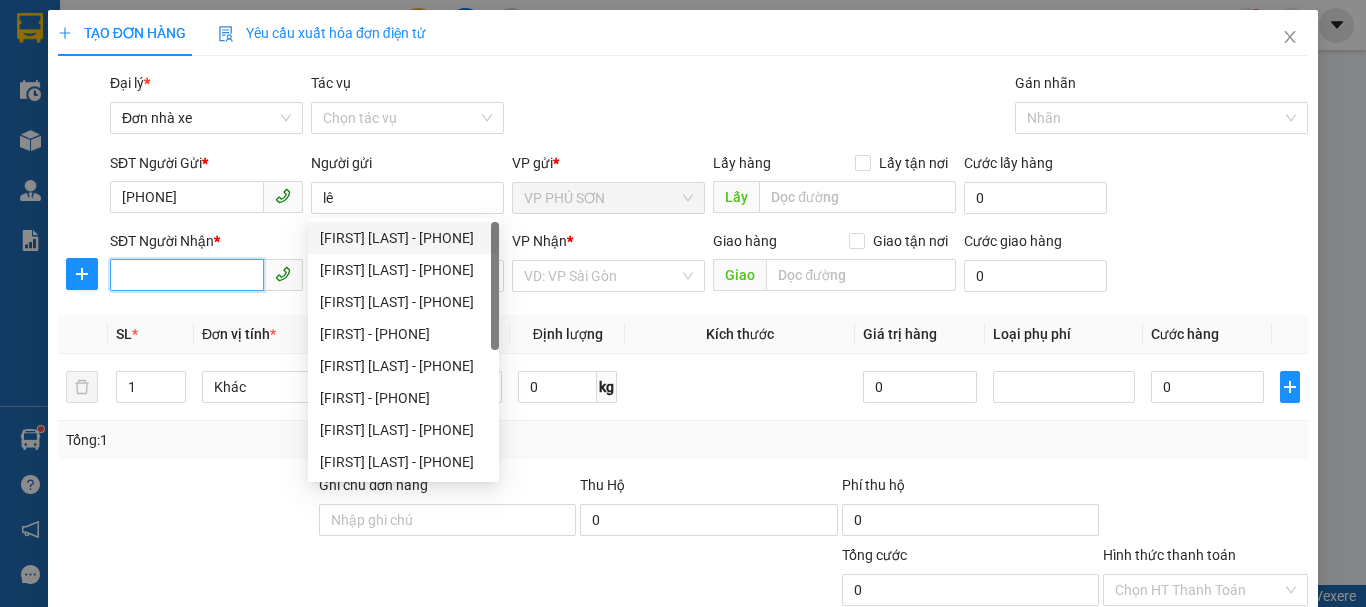 click on "SĐT Người Nhận  *" at bounding box center [187, 275] 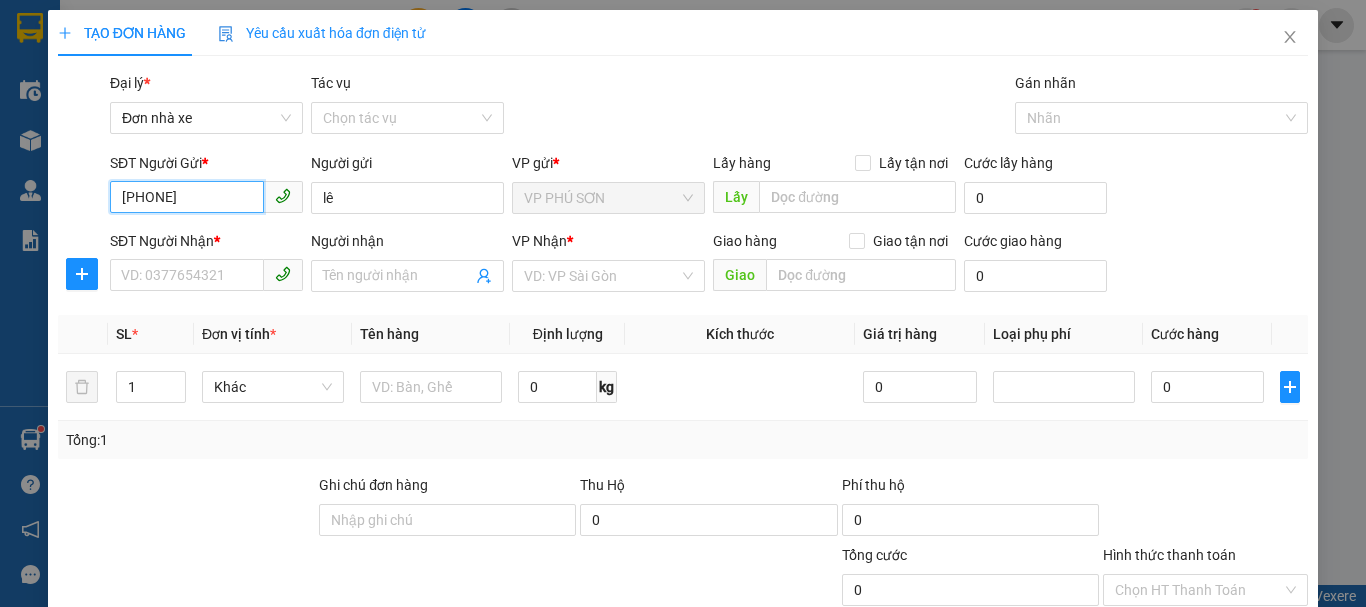 drag, startPoint x: 223, startPoint y: 203, endPoint x: 0, endPoint y: 181, distance: 224.08258 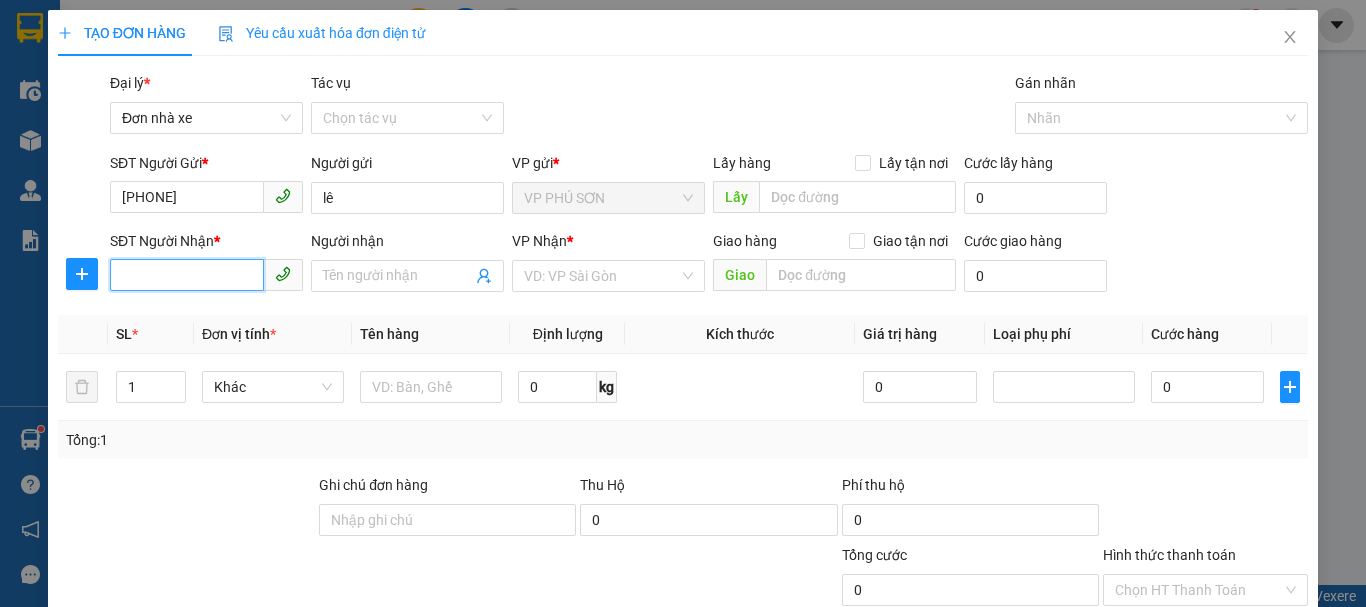 click on "SĐT Người Nhận  *" at bounding box center (187, 275) 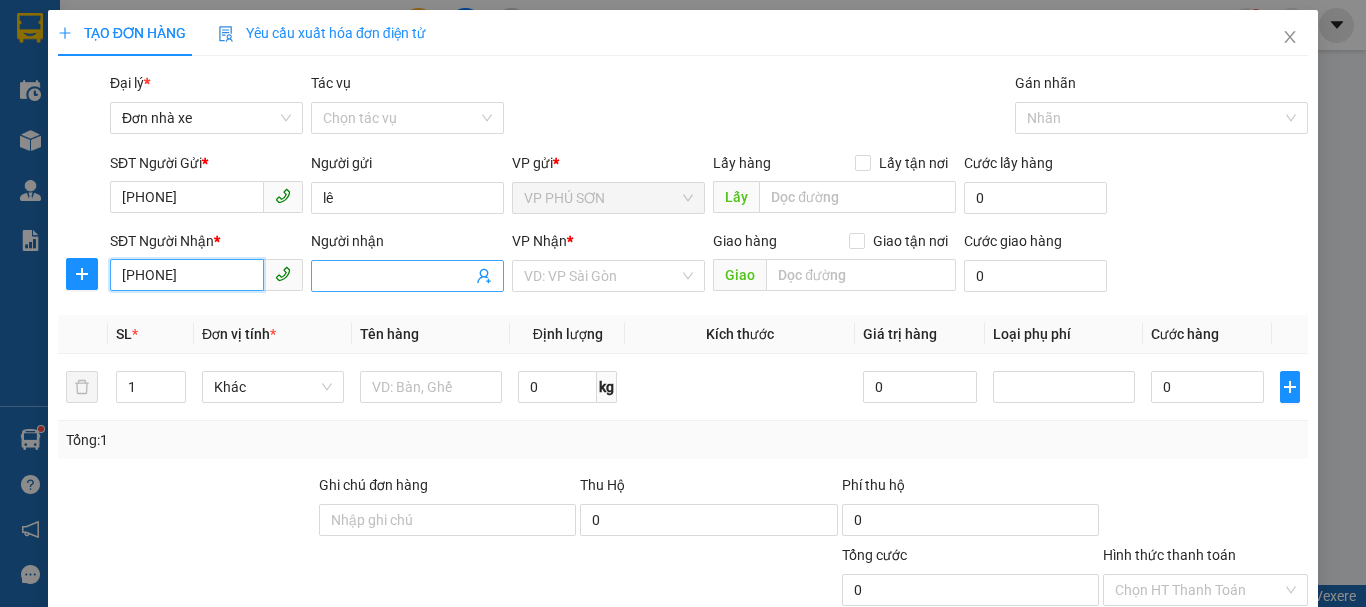 type on "[PHONE]" 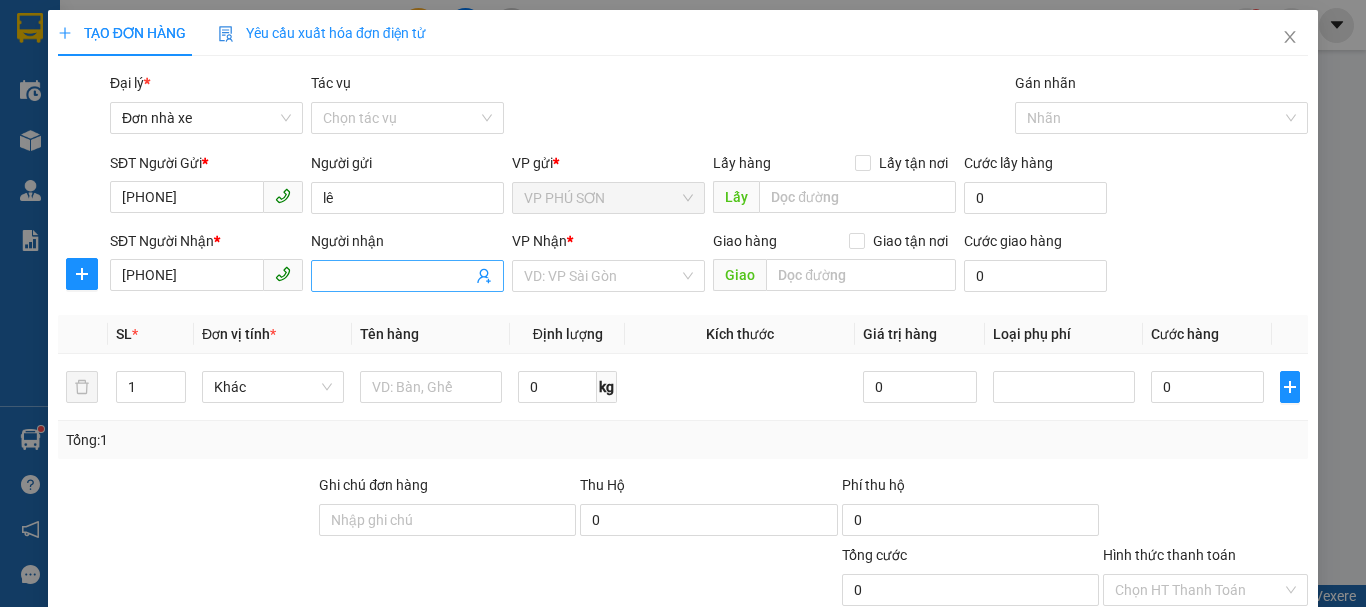 click on "Người nhận" at bounding box center [397, 276] 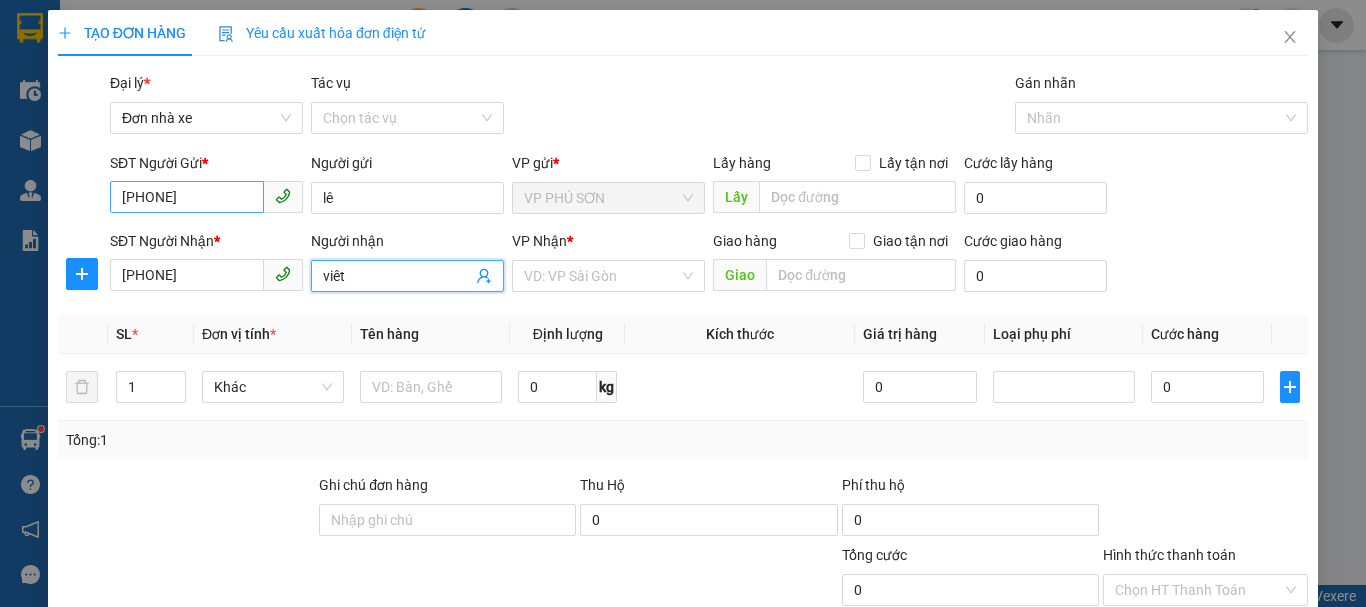 type on "viêt" 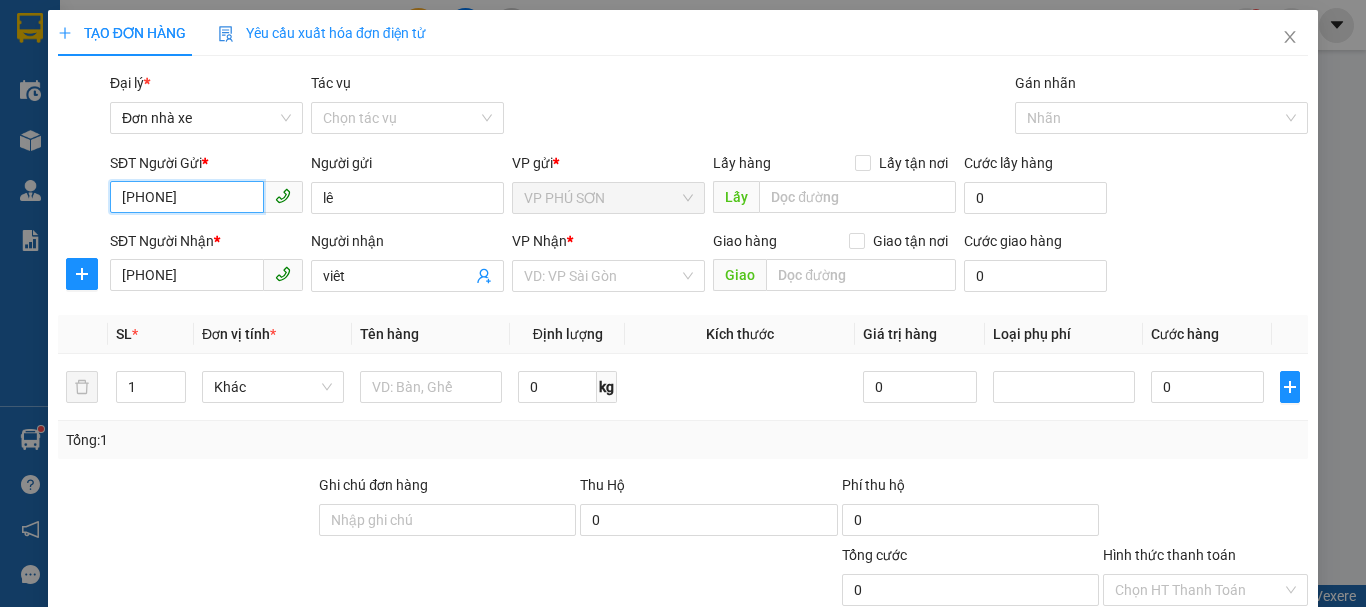 drag, startPoint x: 242, startPoint y: 195, endPoint x: 94, endPoint y: 187, distance: 148.21606 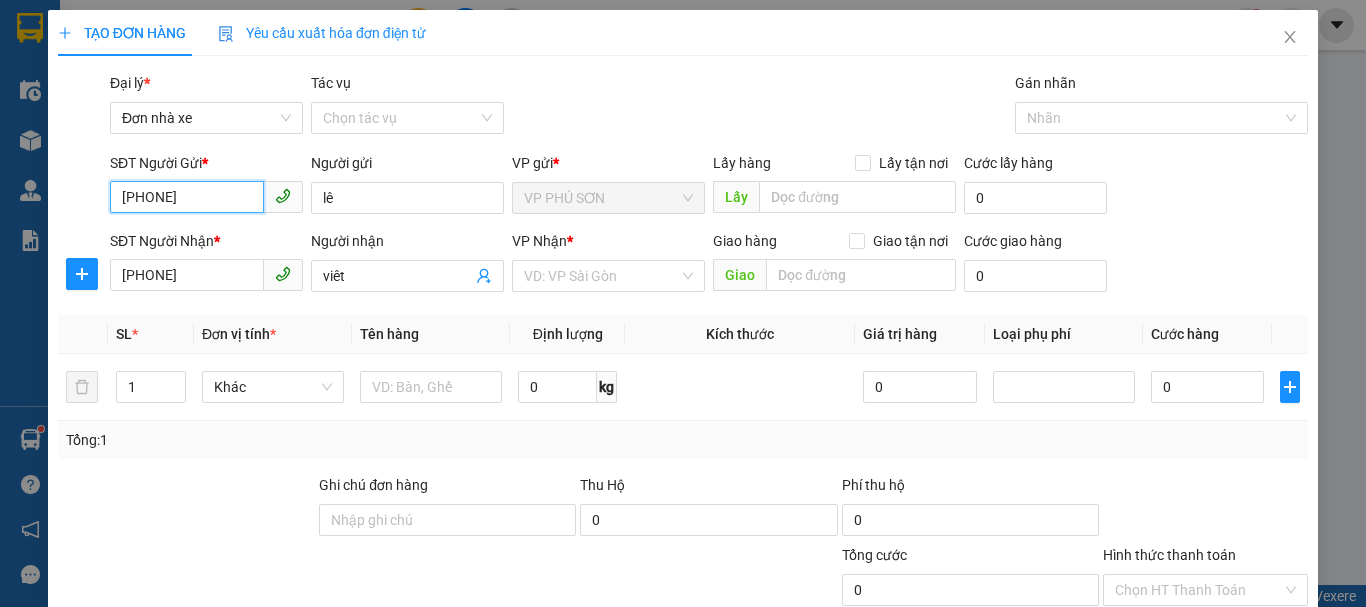 click on "SĐT Người Gửi  * [PHONE] [PHONE] Người gửi [FIRST] VP gửi  * VP PHÚ SƠN Lấy hàng Lấy tận nơi Lấy Cước lấy hàng 0" at bounding box center [683, 187] 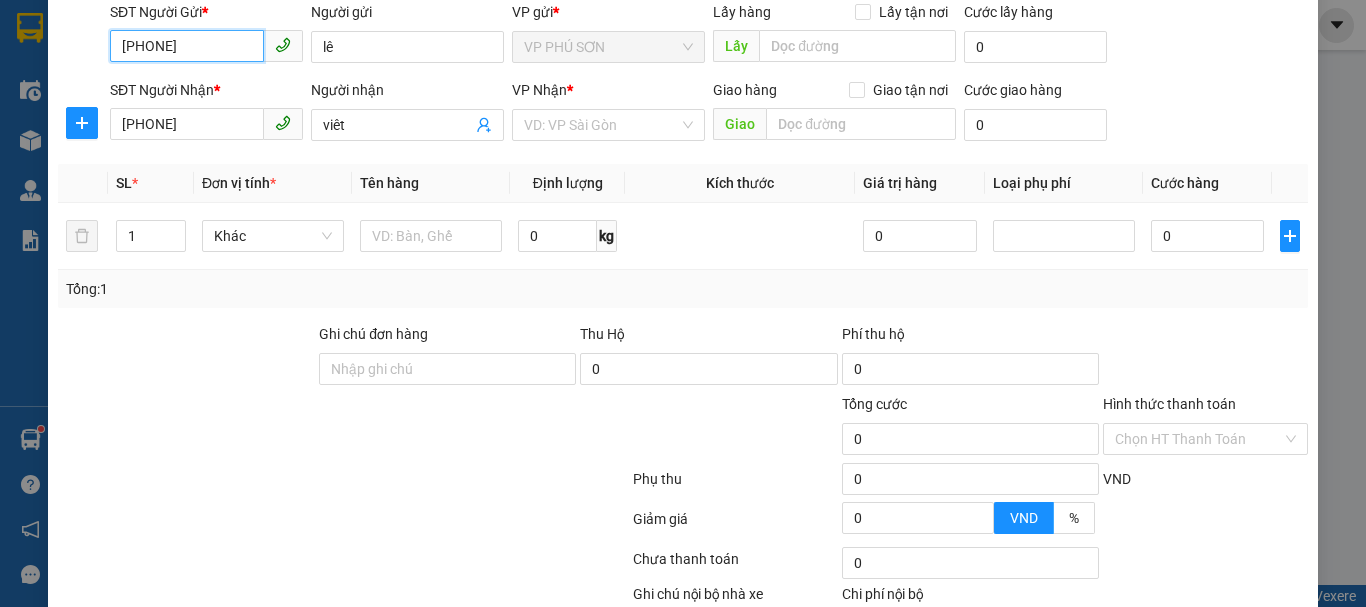 scroll, scrollTop: 200, scrollLeft: 0, axis: vertical 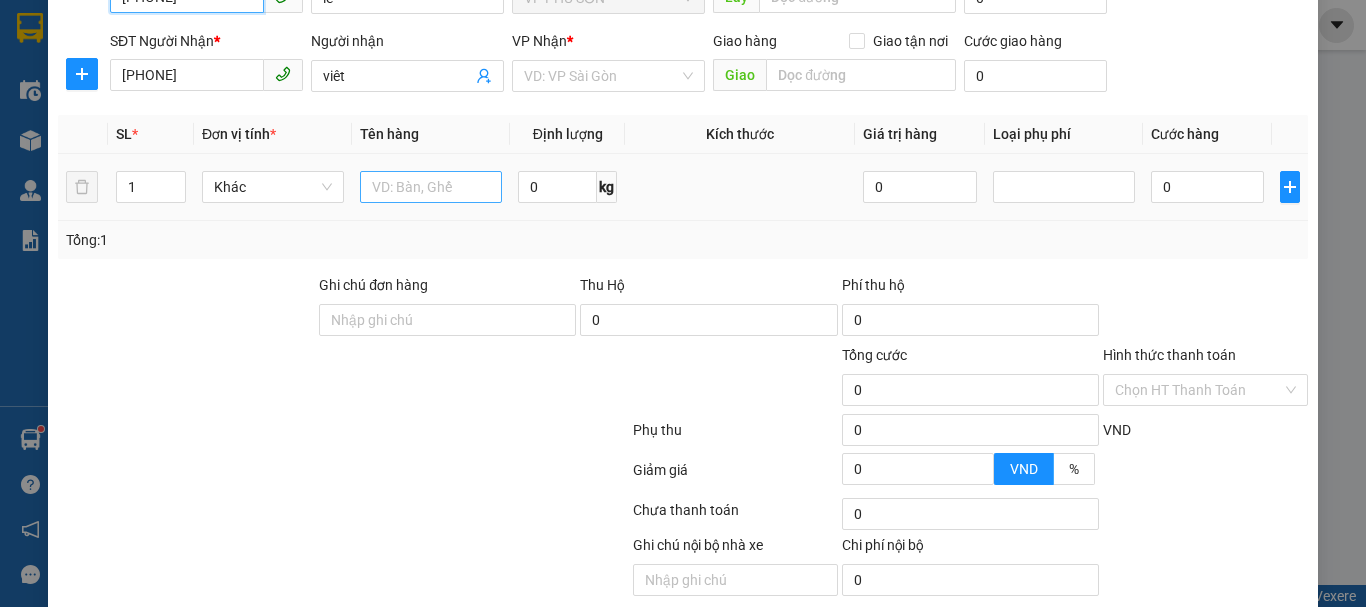 type on "[PHONE]" 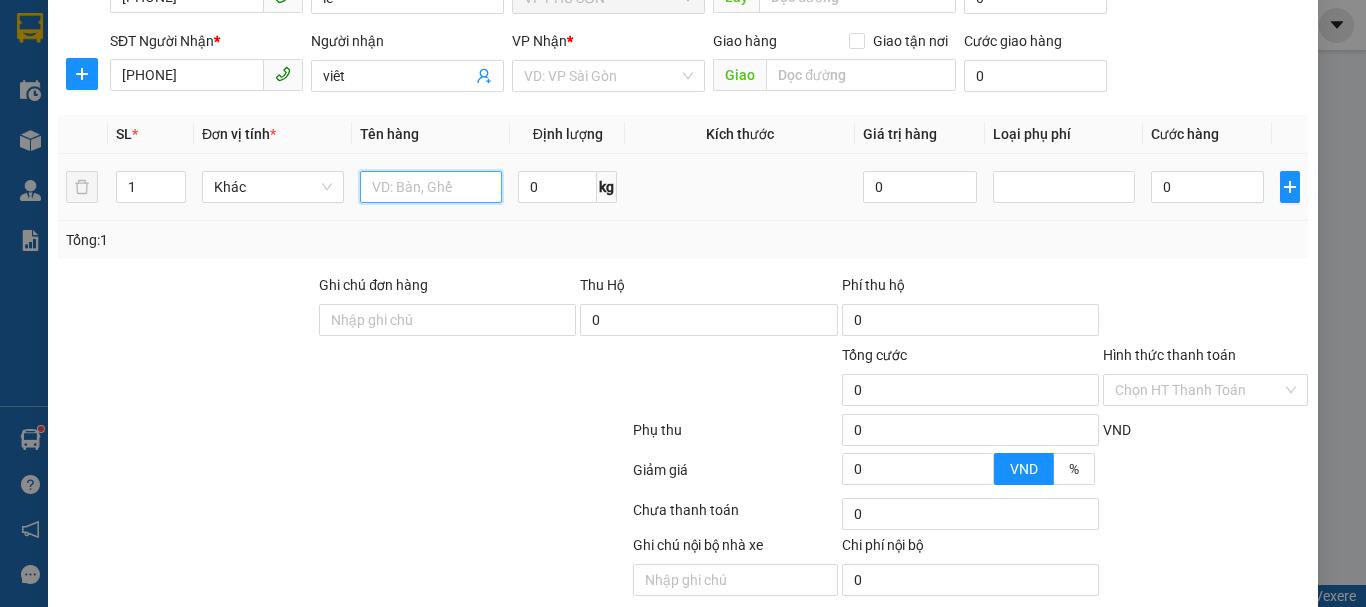 click at bounding box center (431, 187) 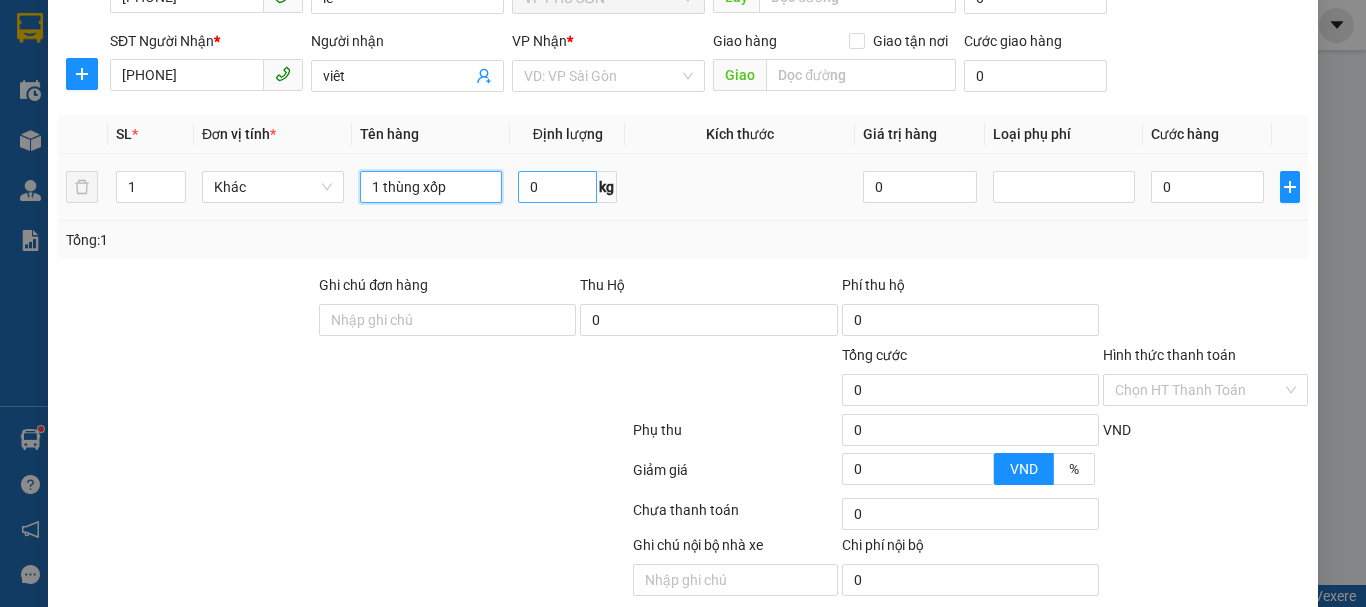 type on "1 thùng xốp" 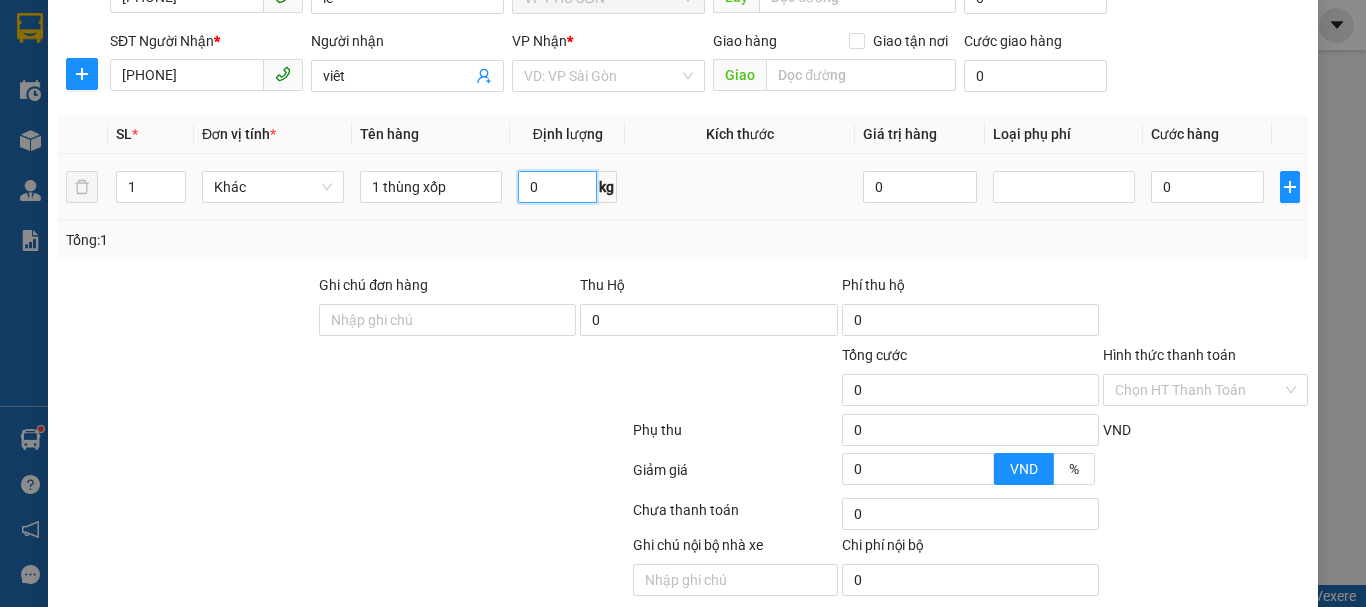 click on "0" at bounding box center [557, 187] 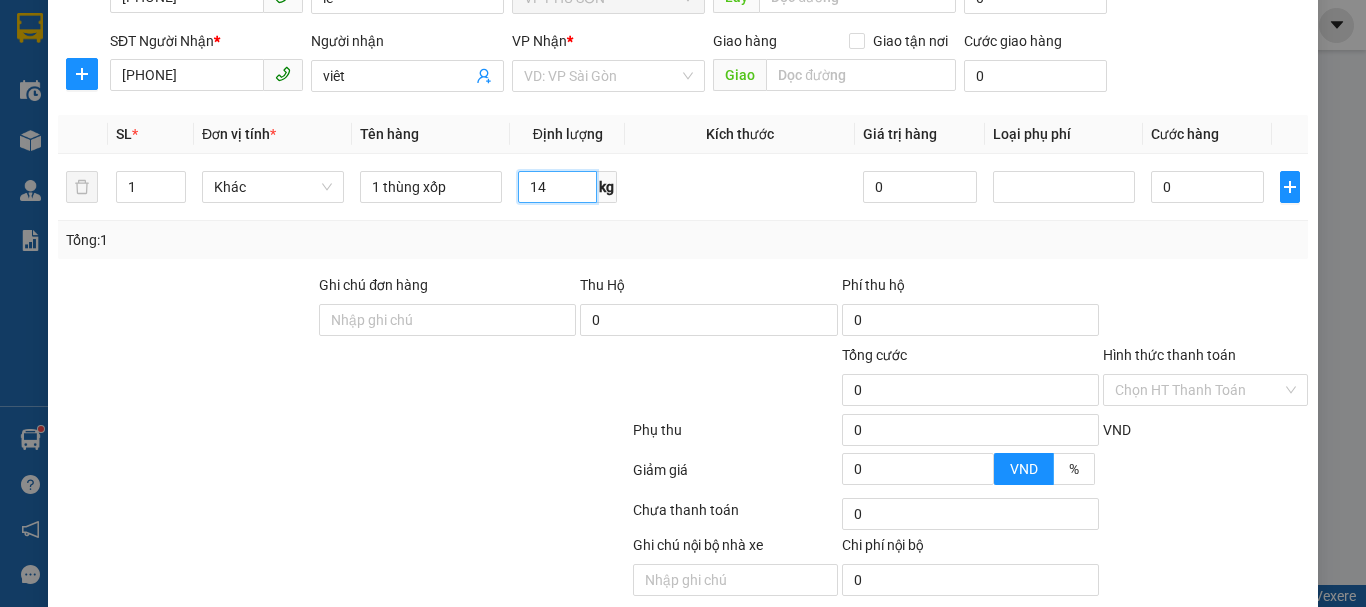 type on "14" 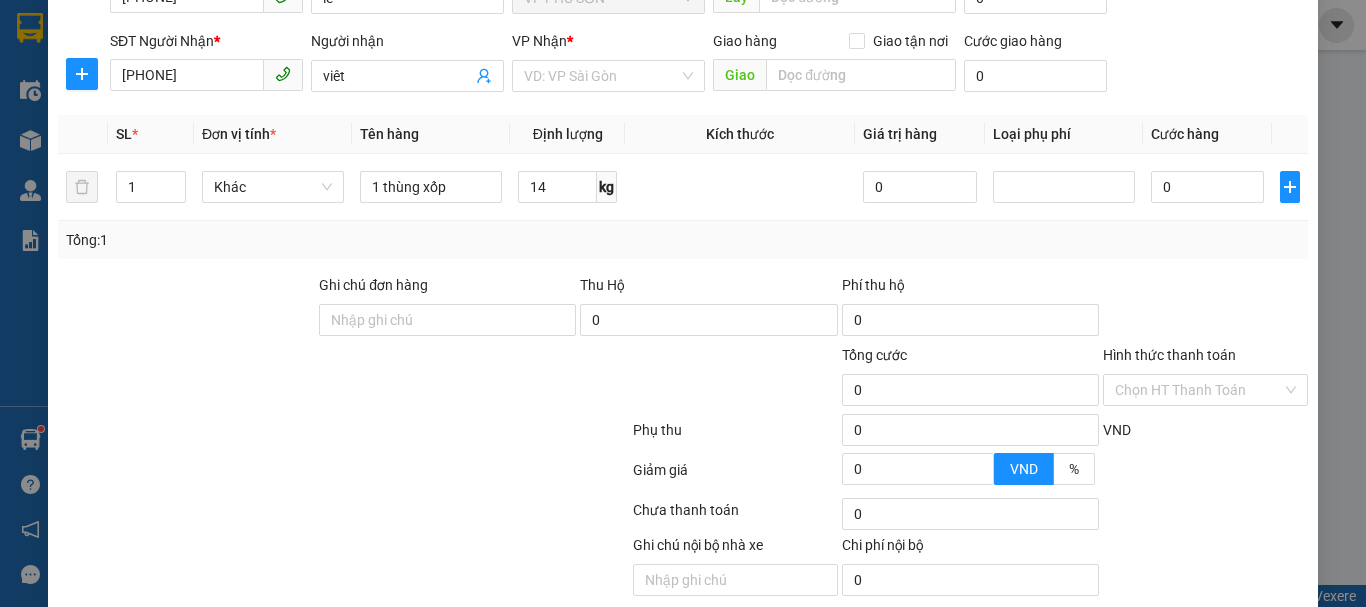 click at bounding box center [1205, 309] 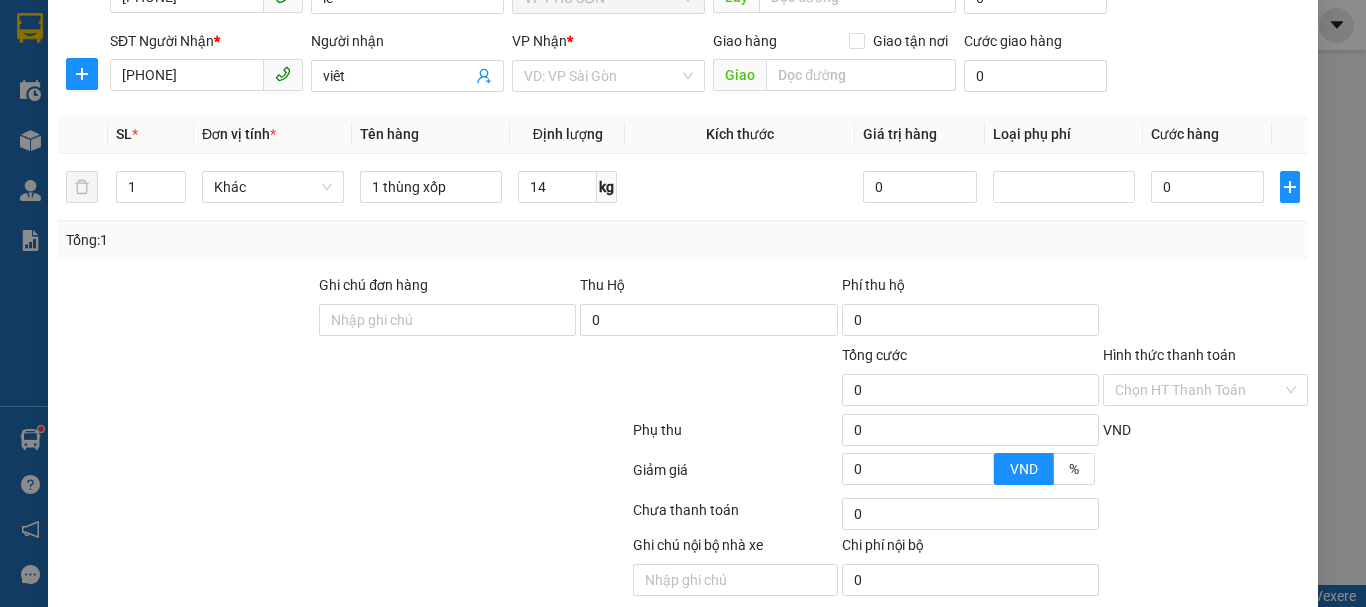 click on "Tổng:  1" at bounding box center (683, 240) 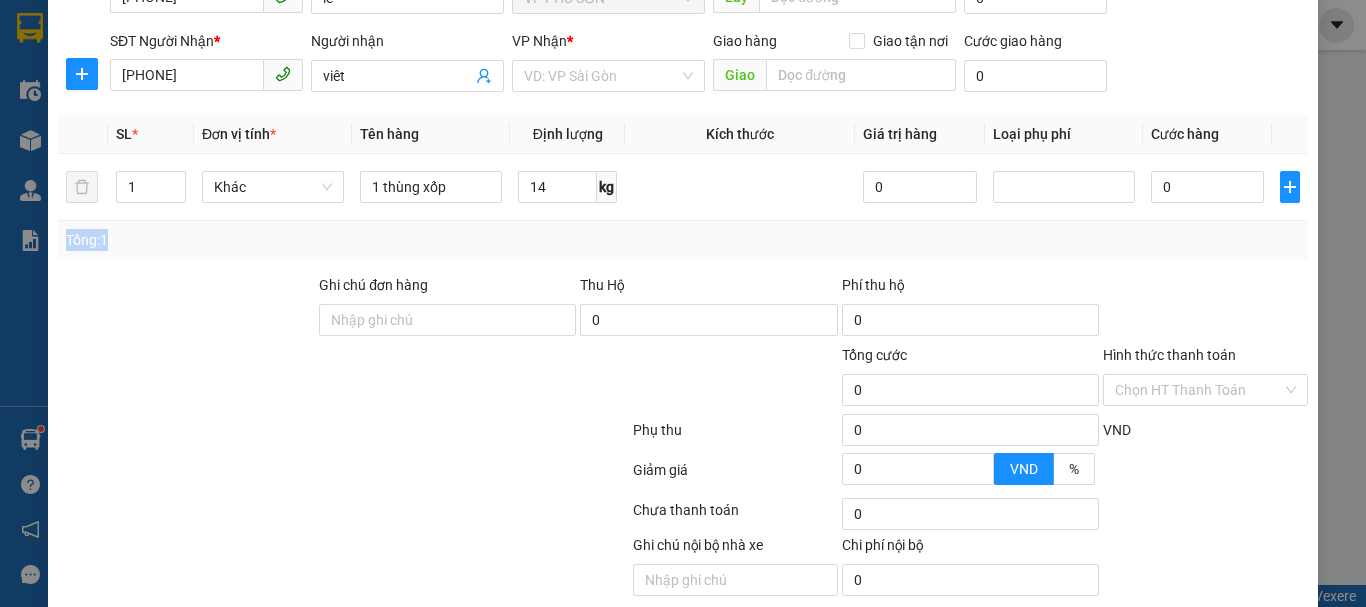 click on "Tổng:  1" at bounding box center [683, 240] 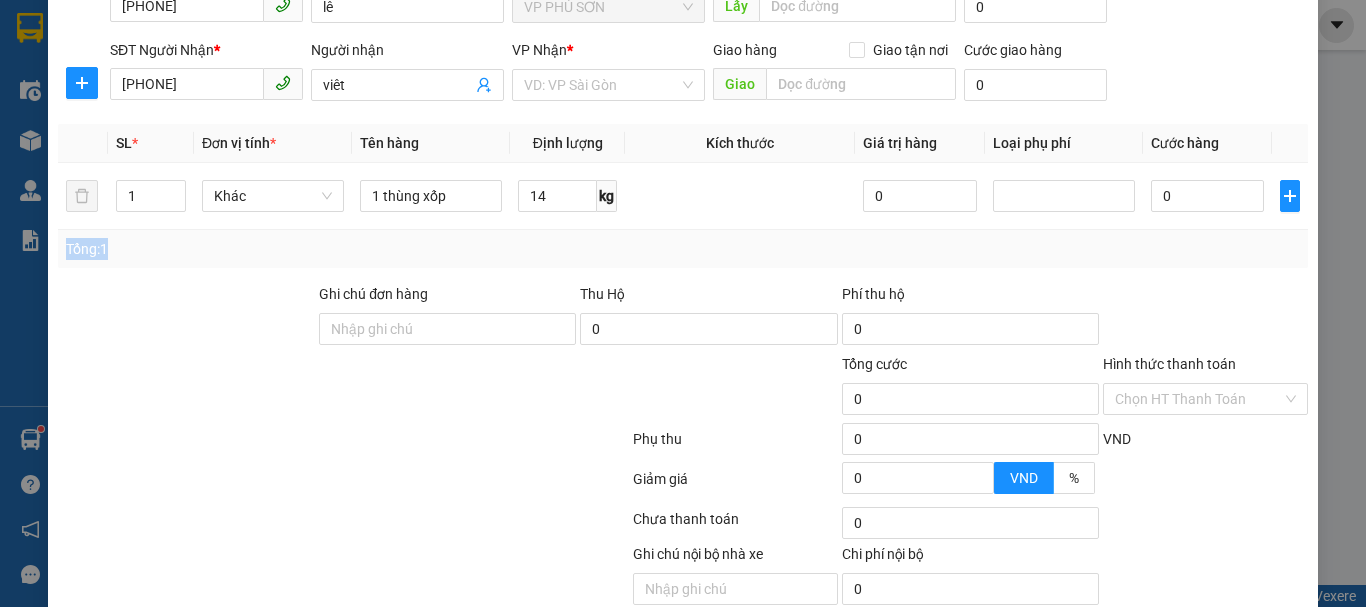 scroll, scrollTop: 200, scrollLeft: 0, axis: vertical 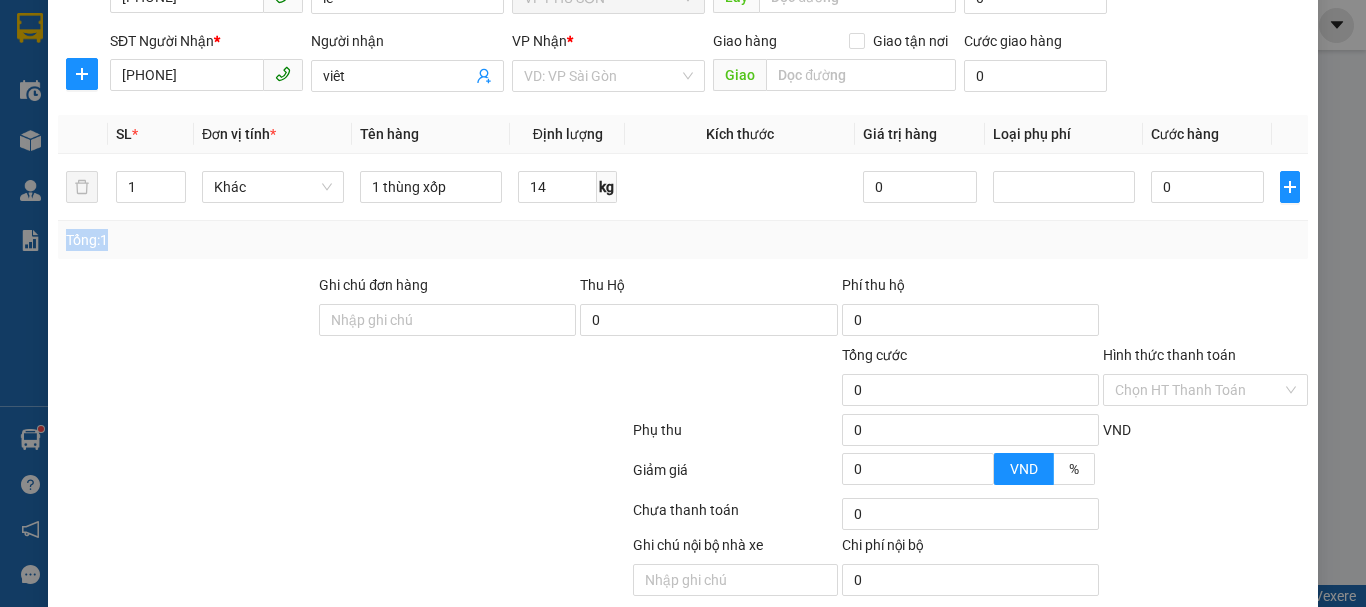 click on "Tổng:  1" at bounding box center (683, 240) 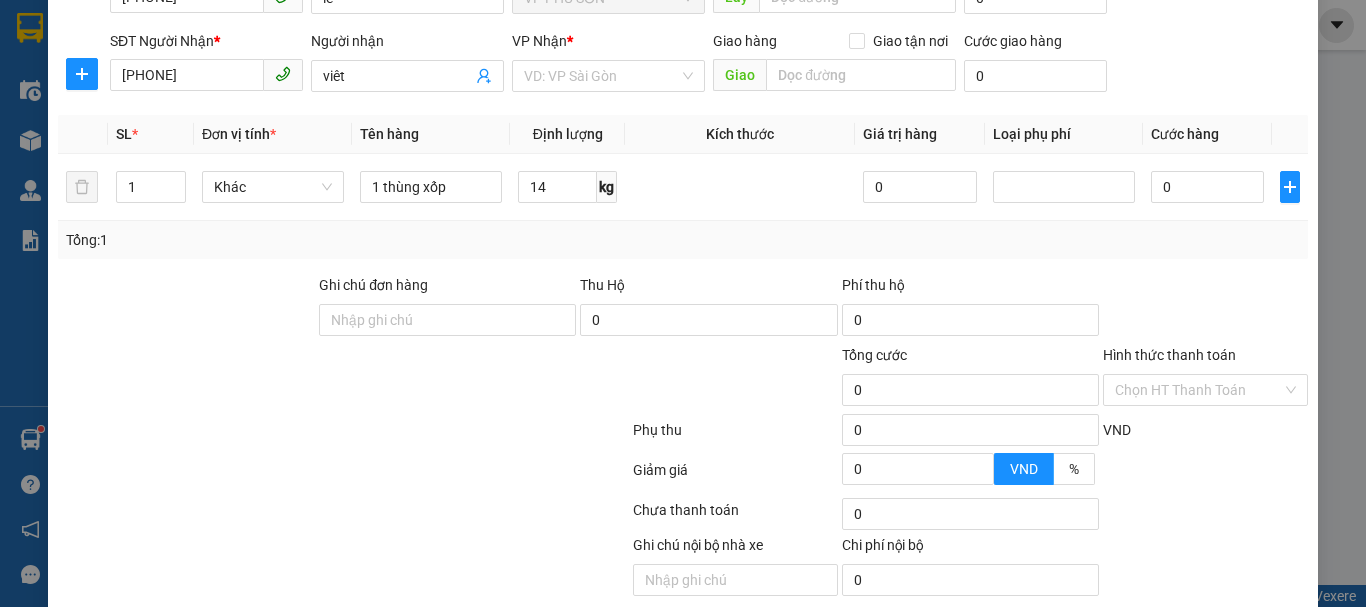 click on "Tổng:  1" at bounding box center [683, 240] 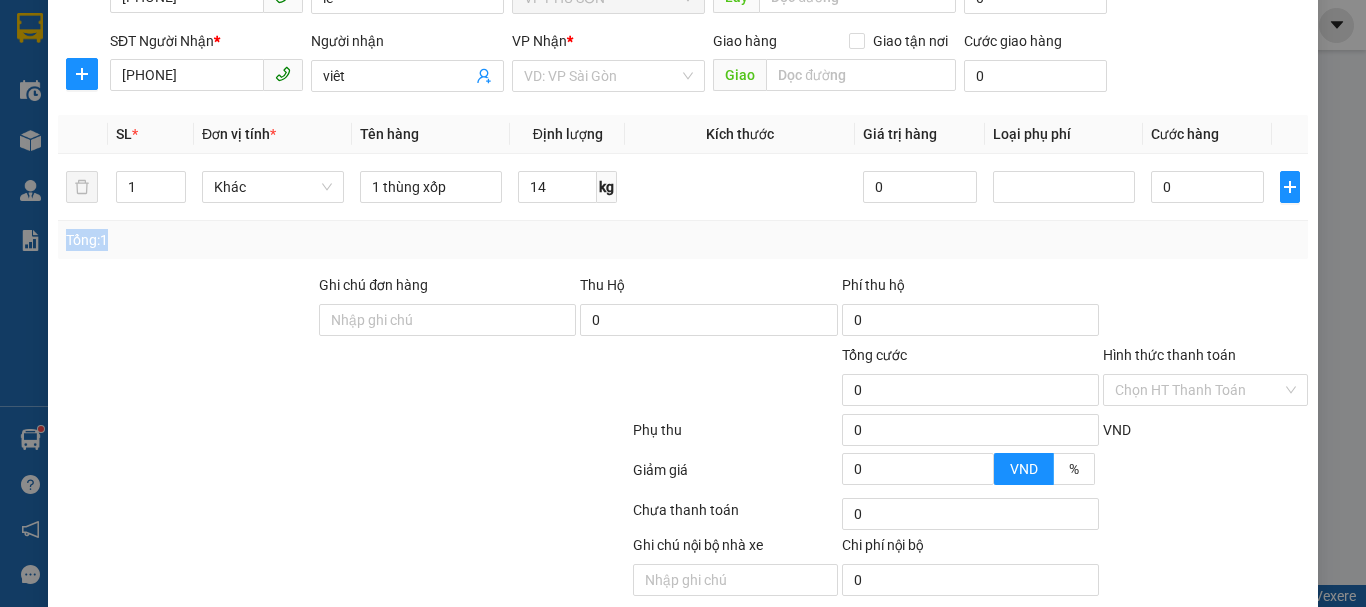 click on "Tổng:  1" at bounding box center (683, 240) 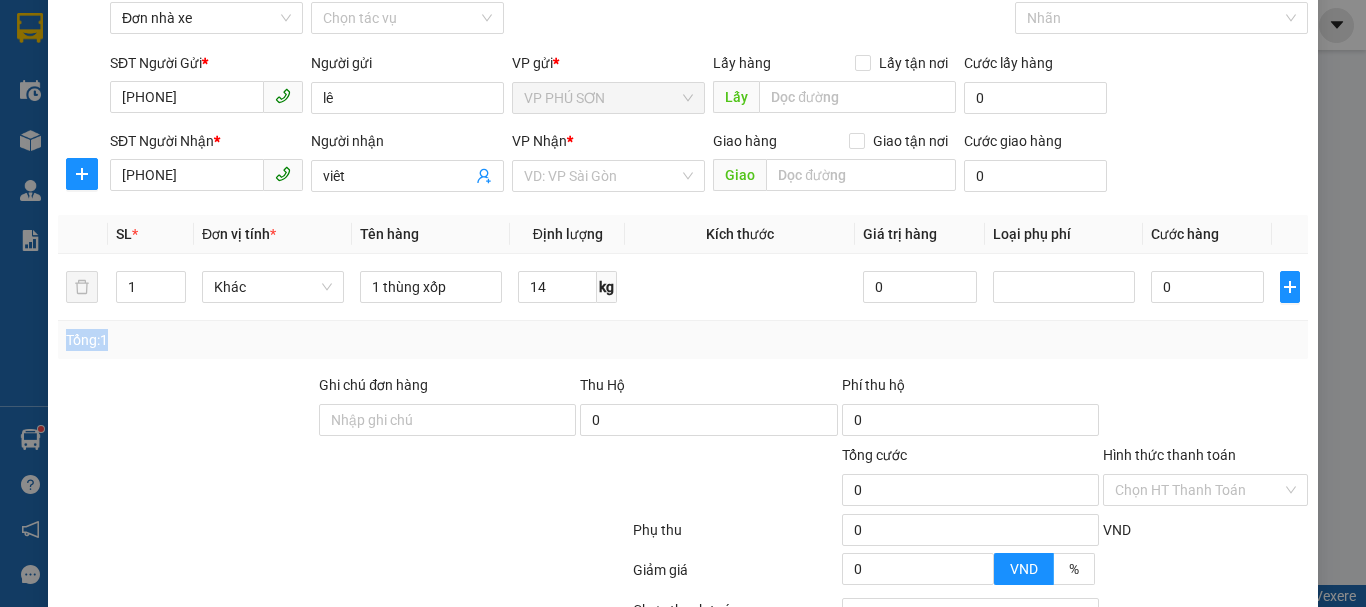 scroll, scrollTop: 0, scrollLeft: 0, axis: both 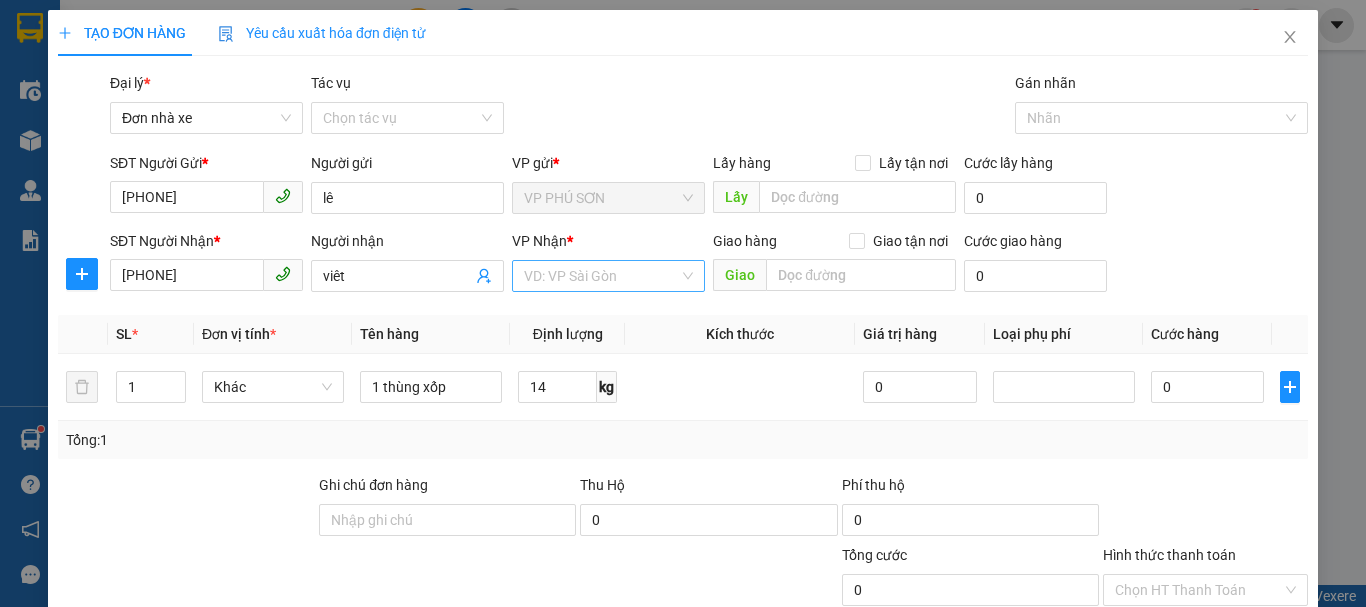 click at bounding box center [601, 276] 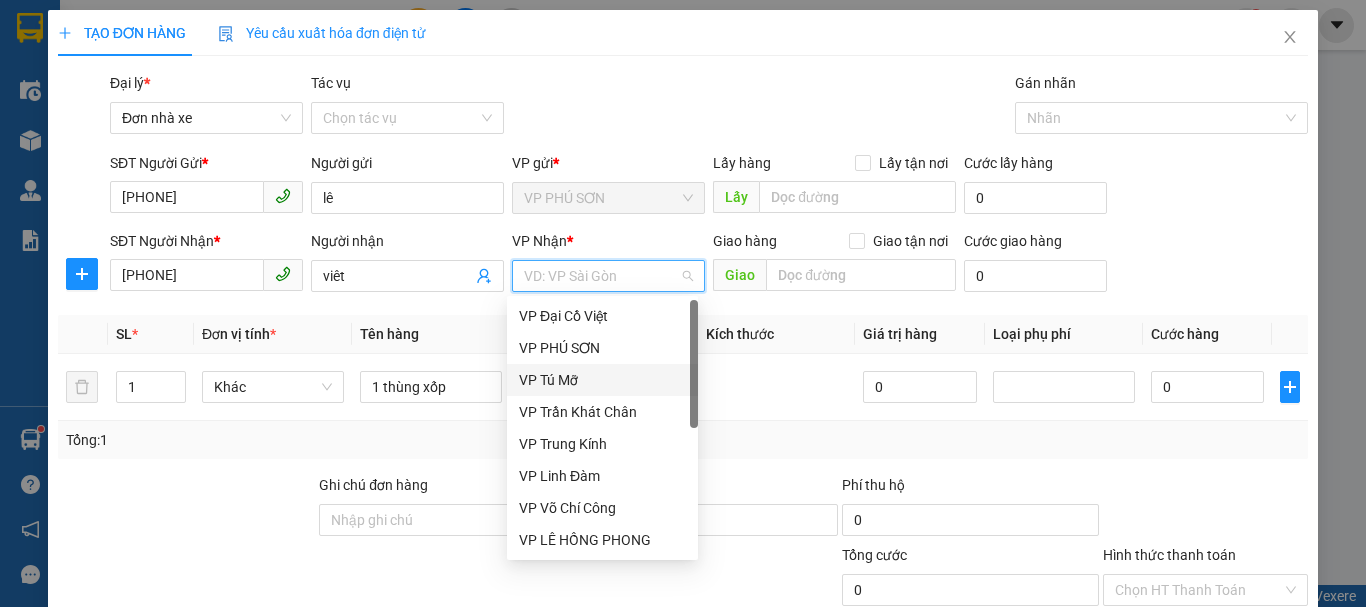 click on "VP Tú Mỡ" at bounding box center (602, 380) 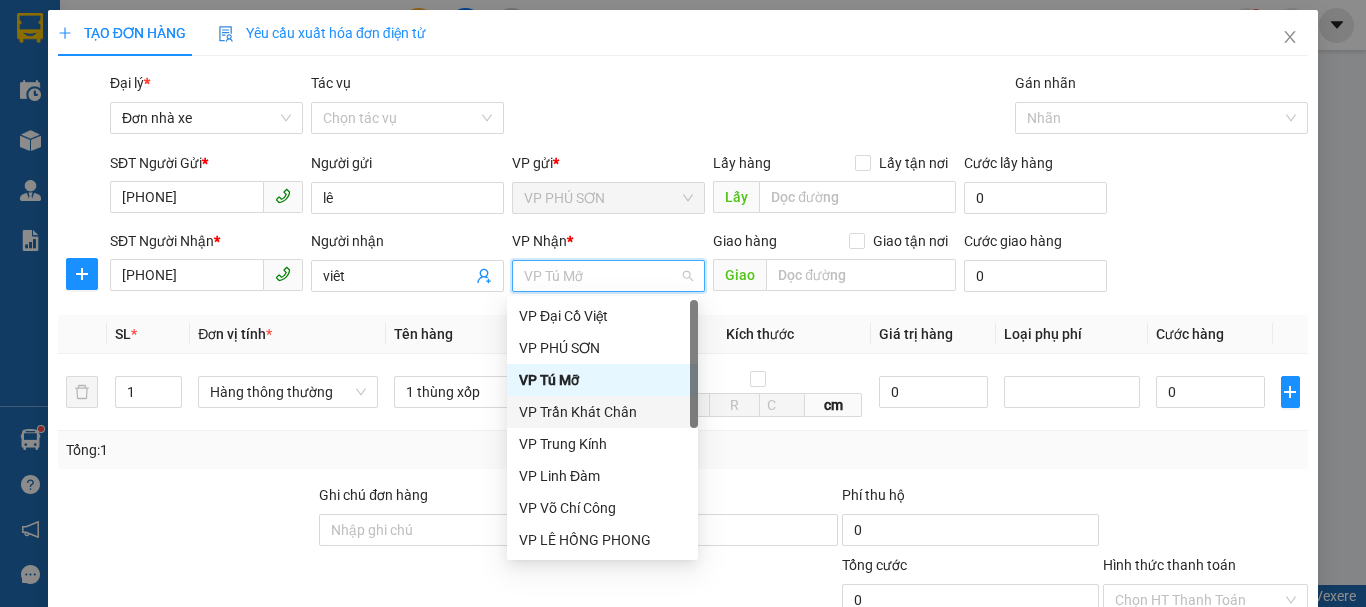 scroll, scrollTop: 96, scrollLeft: 0, axis: vertical 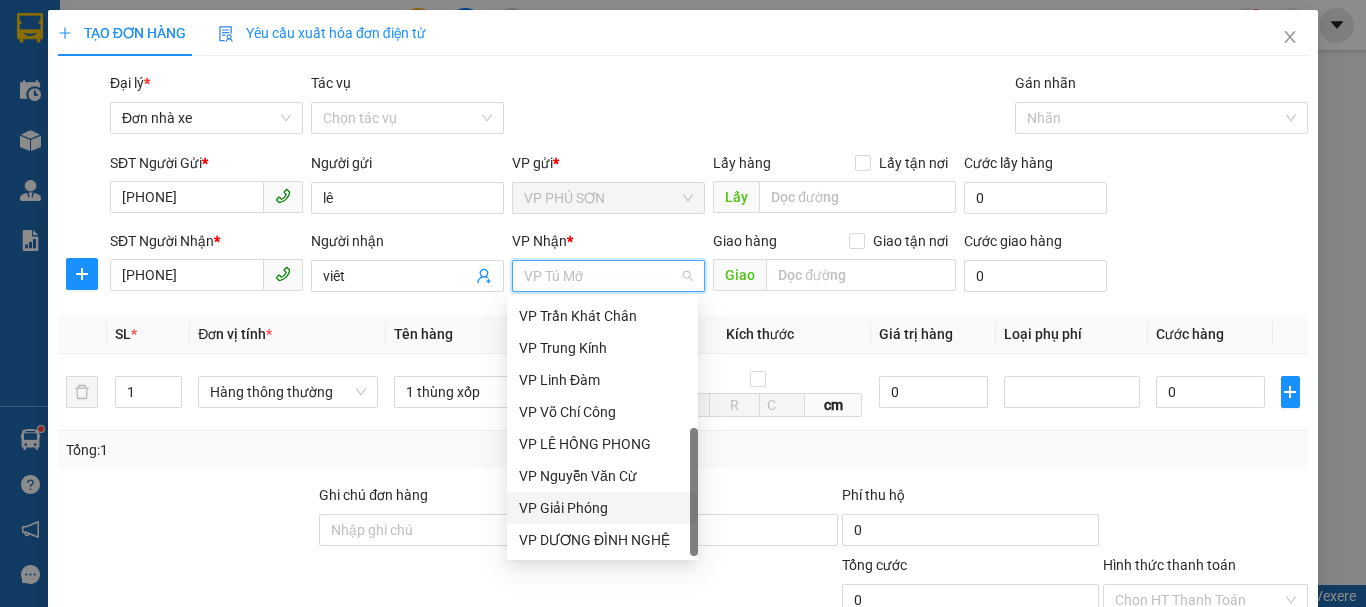 click on "VP Giải Phóng" at bounding box center [602, 508] 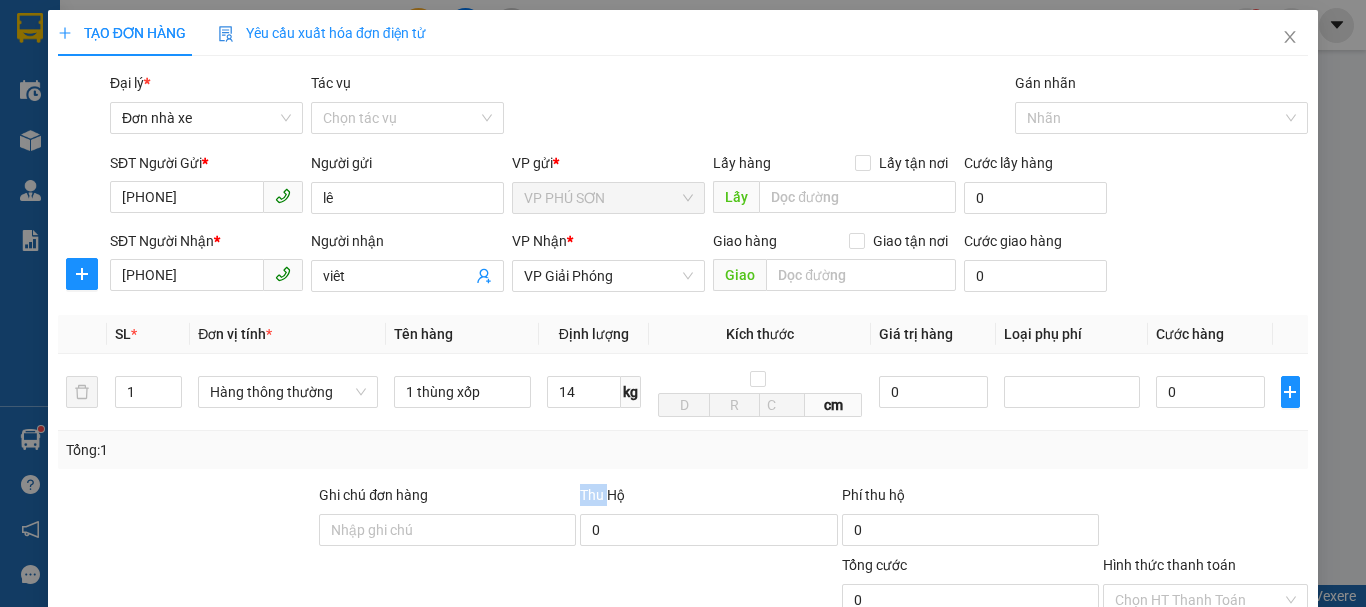 click on "Thu Hộ" at bounding box center [602, 495] 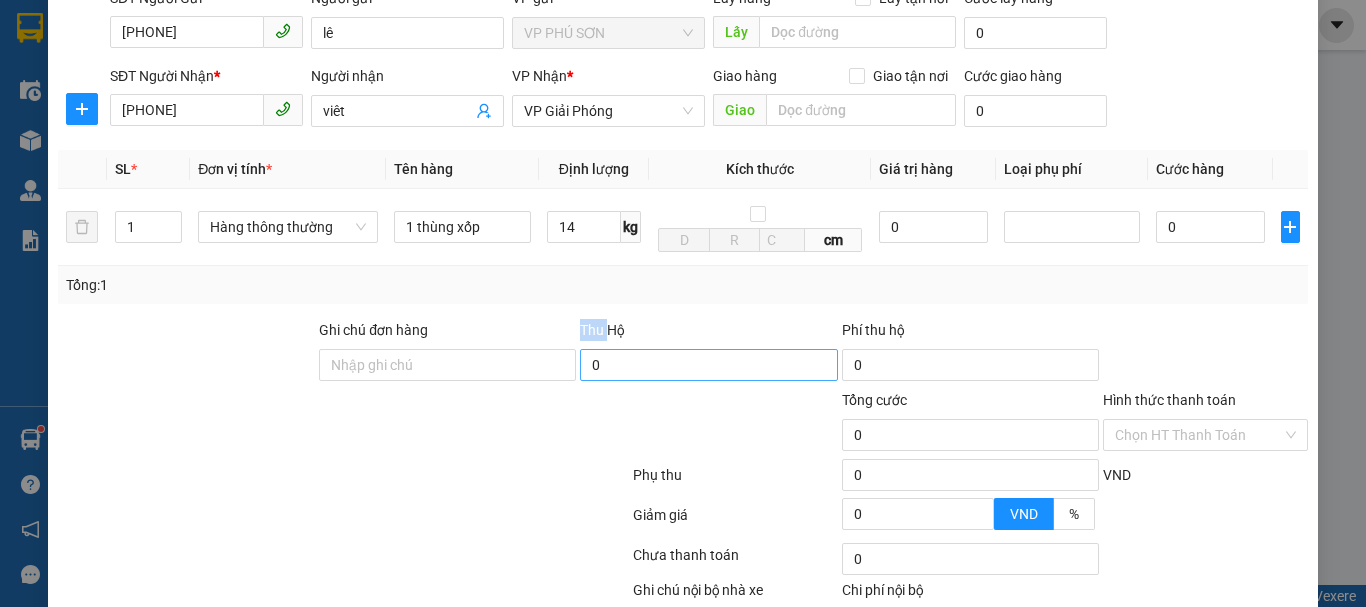 scroll, scrollTop: 200, scrollLeft: 0, axis: vertical 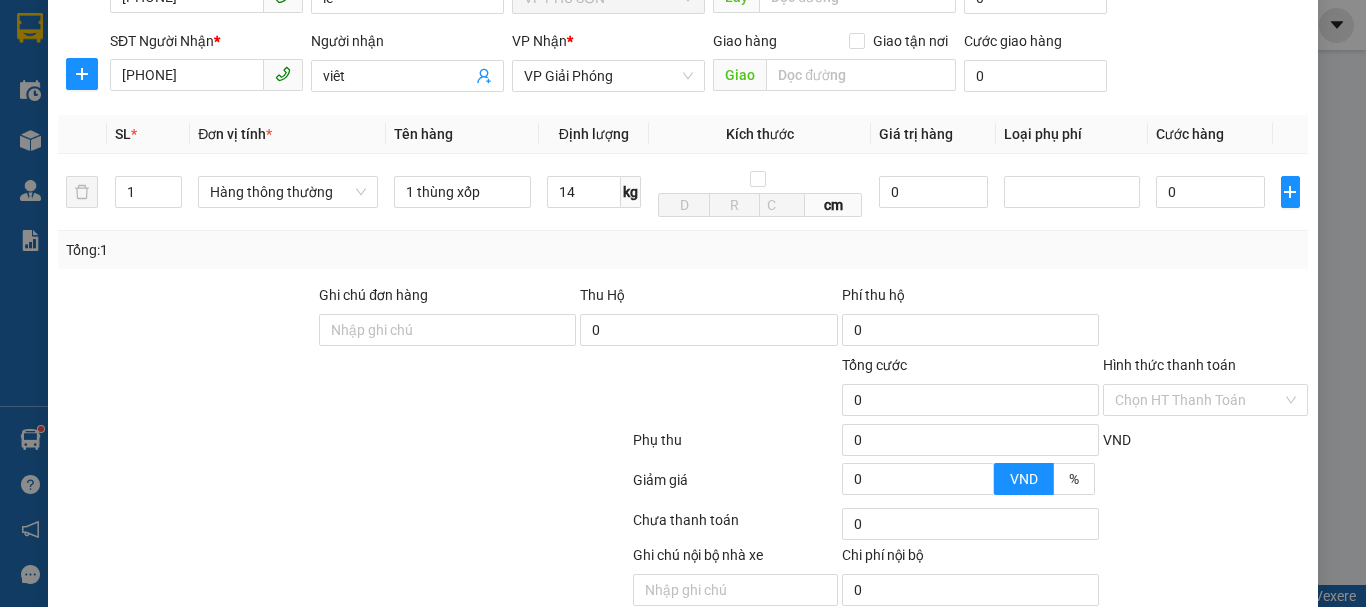 click on "Transit Pickup Surcharge Ids Transit Deliver Surcharge Ids Transit Deliver Surcharge Transit Deliver Surcharge Gói vận chuyển  * Tiêu chuẩn Đại lý  * Đơn nhà xe Tác vụ Chọn tác vụ Gán nhãn   Nhãn SĐT Người Gửi  * [PHONE] Người gửi [FIRST] VP gửi  * VP PHÚ SƠN Lấy hàng Lấy tận nơi Lấy Cước lấy hàng 0 SĐT Người Nhận  * [PHONE] Người nhận [FIRST] VP Nhận  * VP Giải Phóng Giao hàng Giao tận nơi Giao Cước giao hàng 0 SL  * Đơn vị tính  * Tên hàng  Định lượng Kích thước Giá trị hàng Loại phụ phí Cước hàng                     1 Hàng thông thường 1 thùng xốp 14 kg cm 0   0 Tổng:  1 Ghi chú đơn hàng Thu Hộ 0 Phí thu hộ 0 Tổng cước 0 Hình thức thanh toán Chọn HT Thanh Toán Phụ thu 0 VND Giảm giá 0 VND % Discount 0 Số tiền thu trước 0 Chưa thanh toán 0 Chọn HT Thanh Toán Ghi chú nội bộ nhà xe Chi phí nội bộ 0 Lưu nháp Xóa Thông tin" at bounding box center (683, 262) 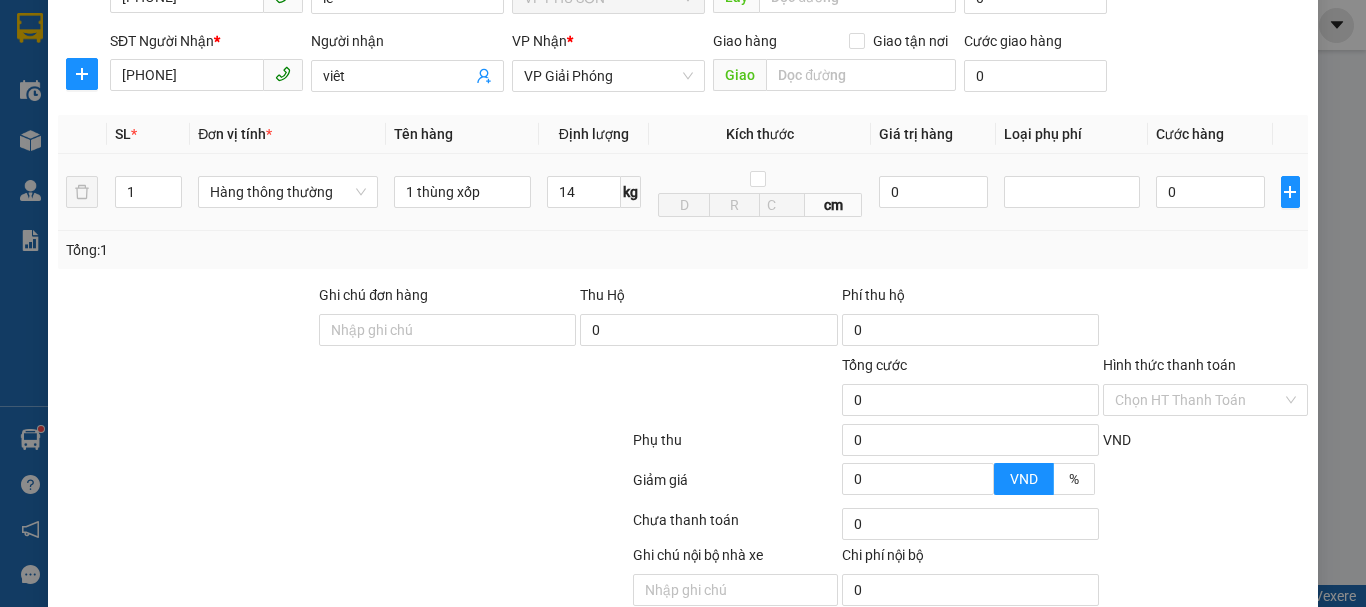click on "Tổng:  1" at bounding box center (683, 250) 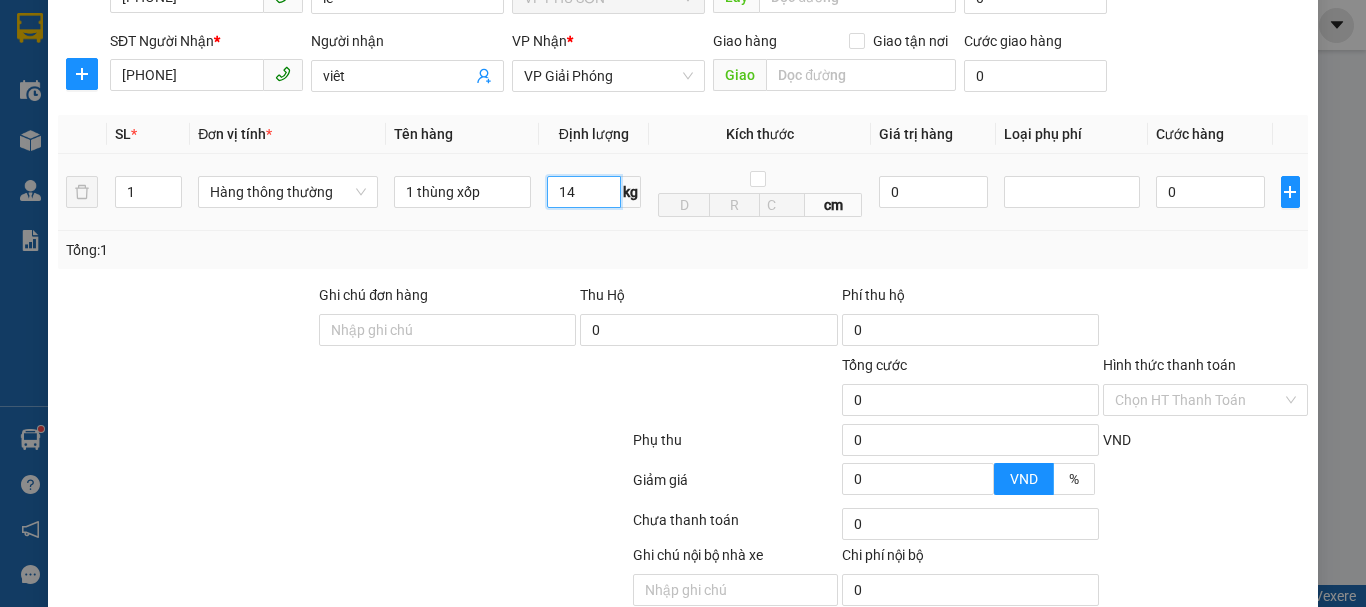 click on "14" at bounding box center [584, 192] 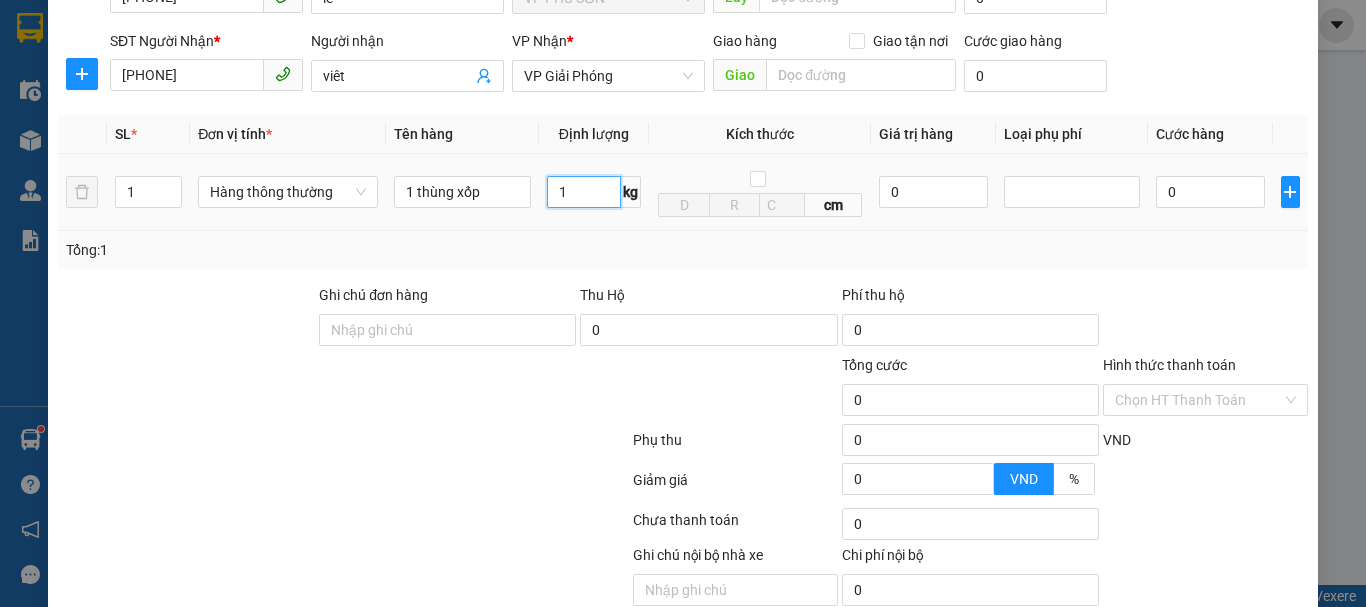 type on "14" 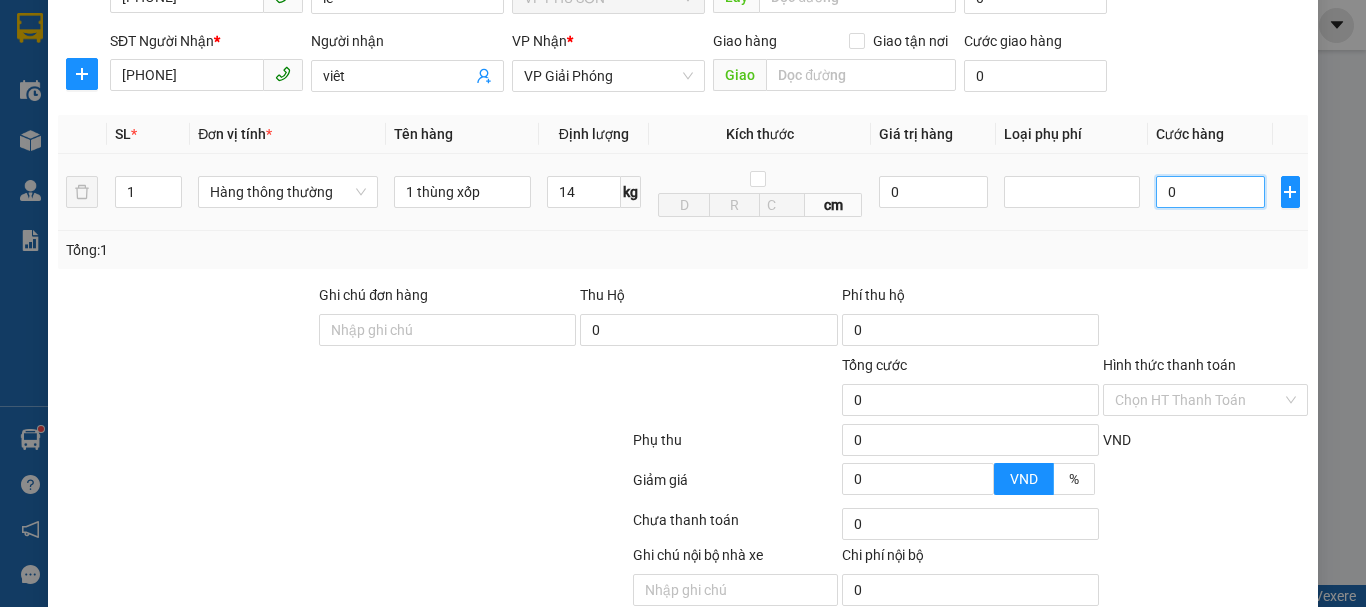click on "0" at bounding box center [1210, 192] 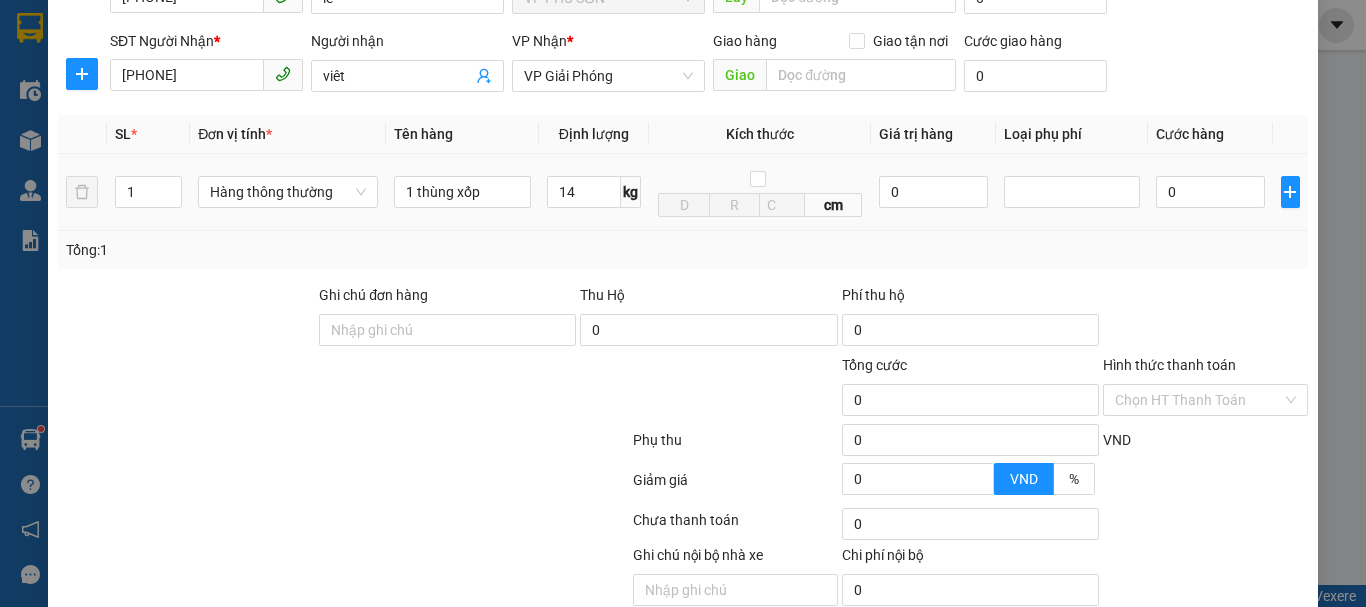 click on "Tổng:  1" at bounding box center (683, 250) 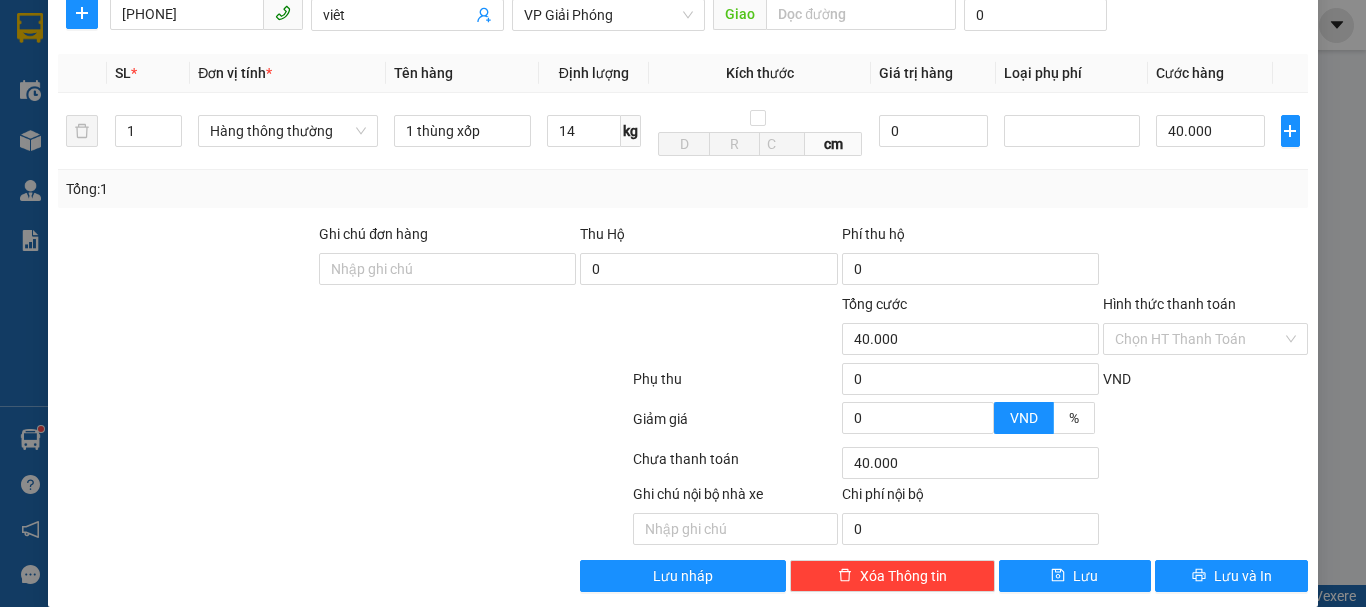 scroll, scrollTop: 286, scrollLeft: 0, axis: vertical 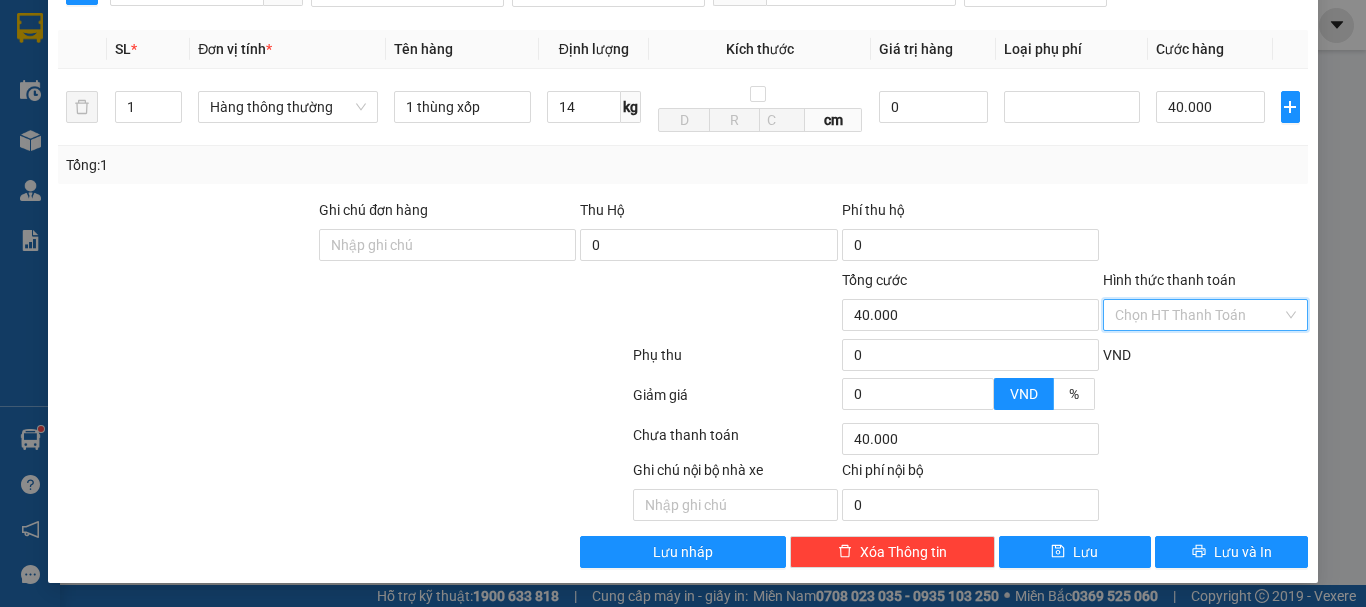 click on "Hình thức thanh toán" at bounding box center (1198, 315) 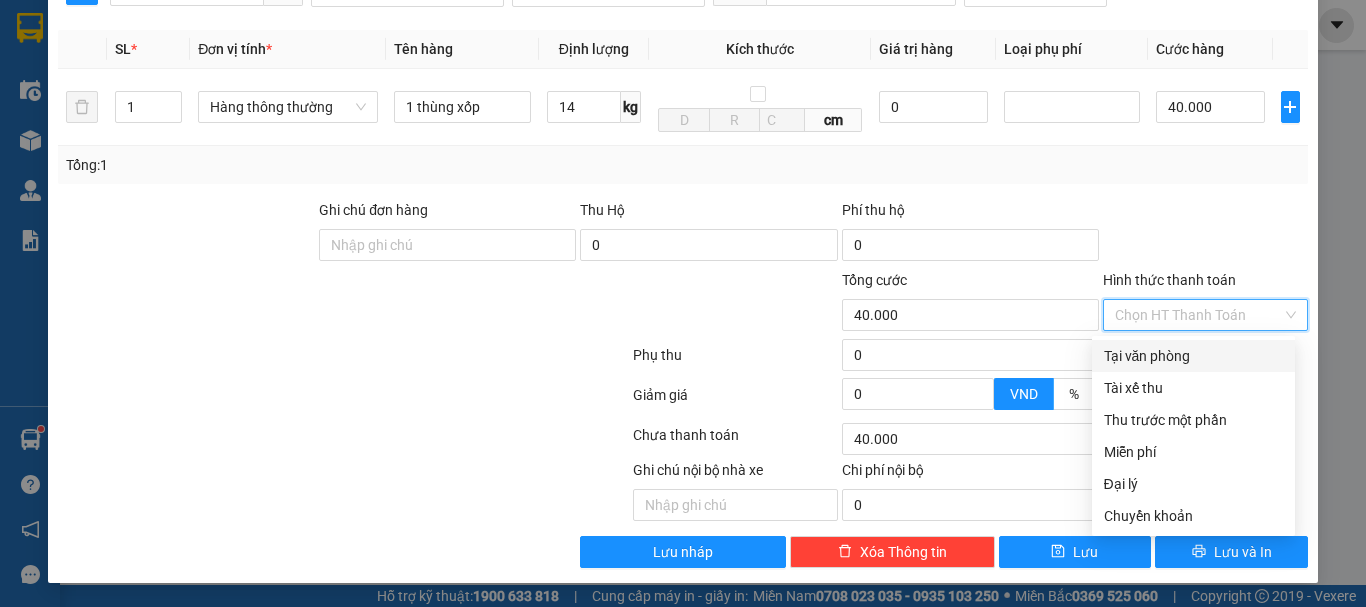 click on "Tại văn phòng" at bounding box center [1193, 356] 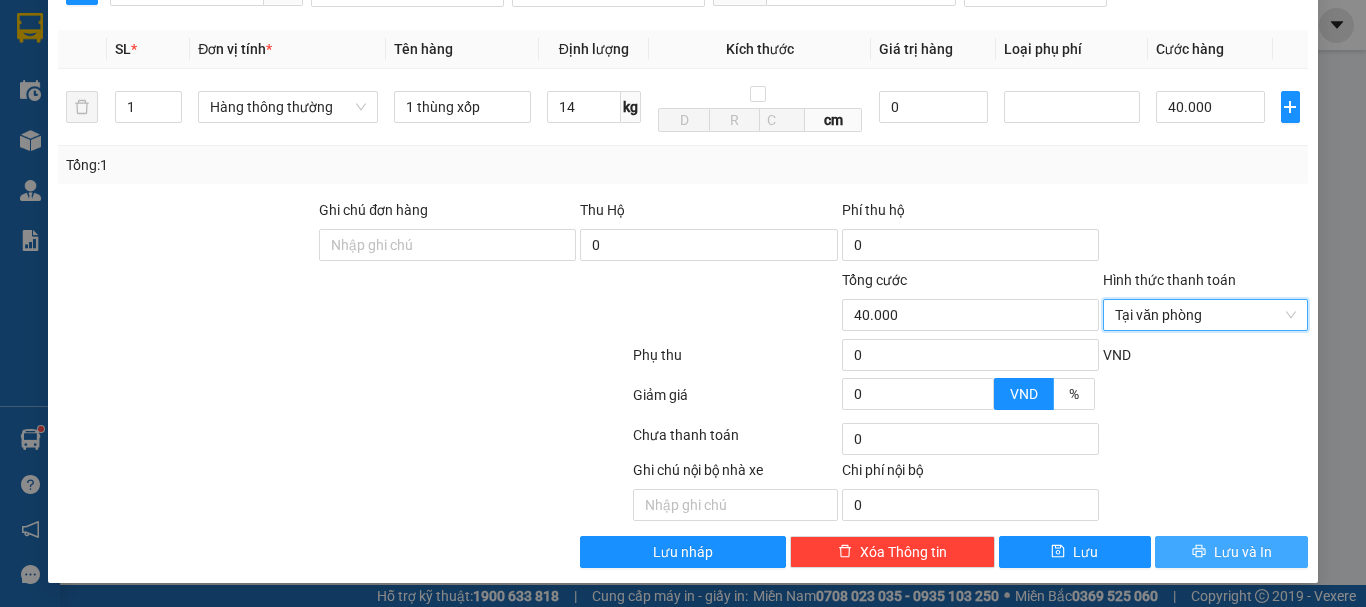 click on "Lưu và In" at bounding box center (1231, 552) 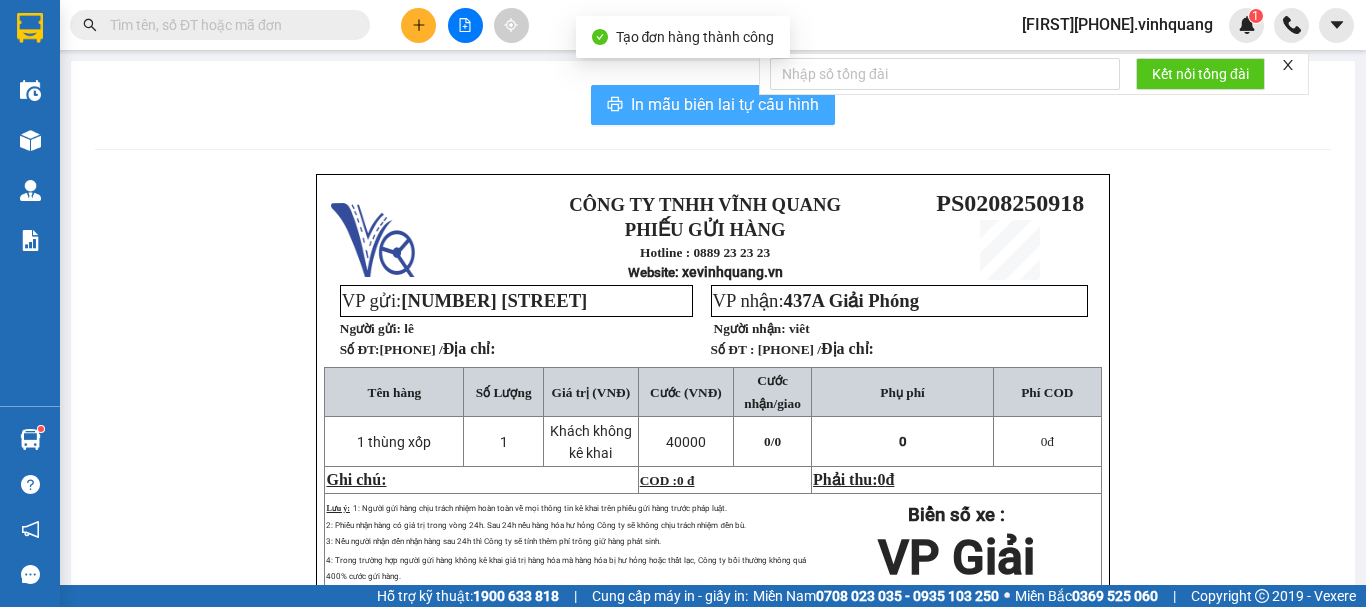 click on "In mẫu biên lai tự cấu hình" at bounding box center [725, 104] 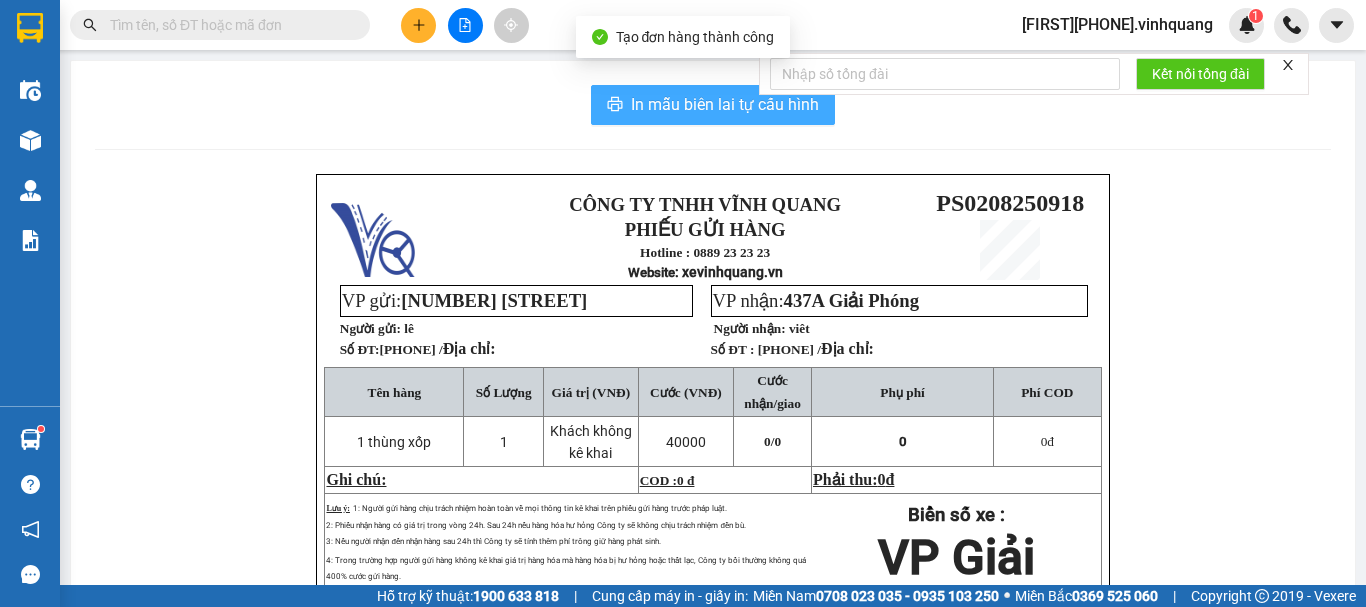 scroll, scrollTop: 0, scrollLeft: 0, axis: both 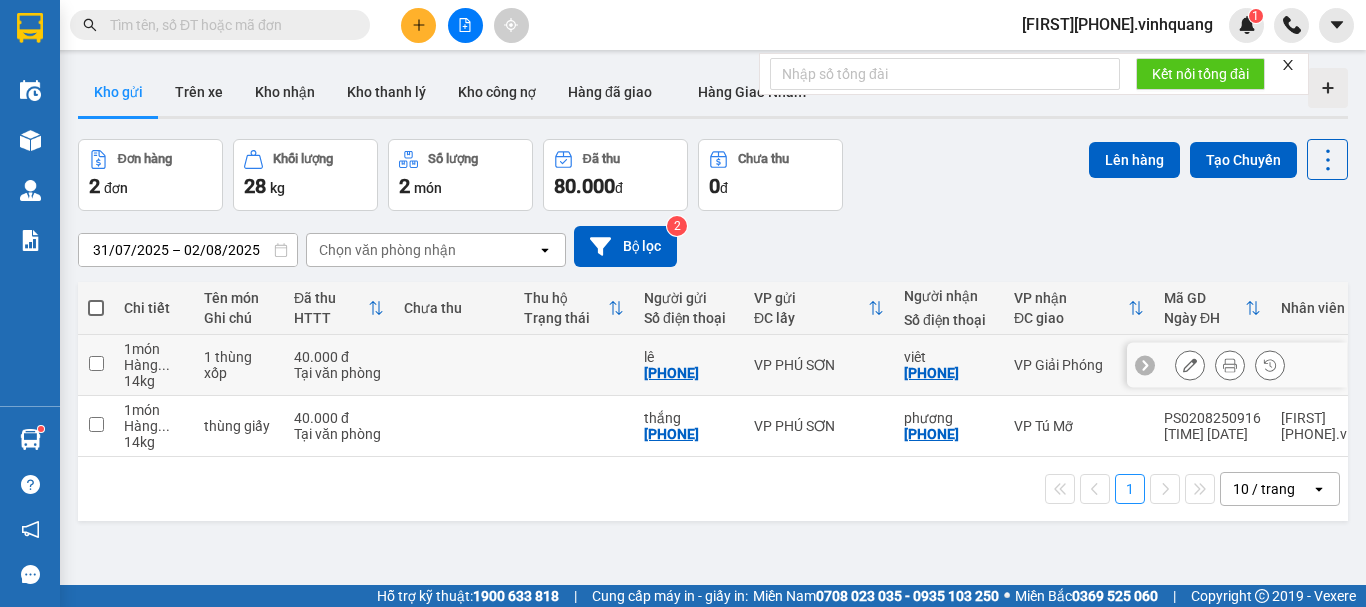 click at bounding box center [96, 363] 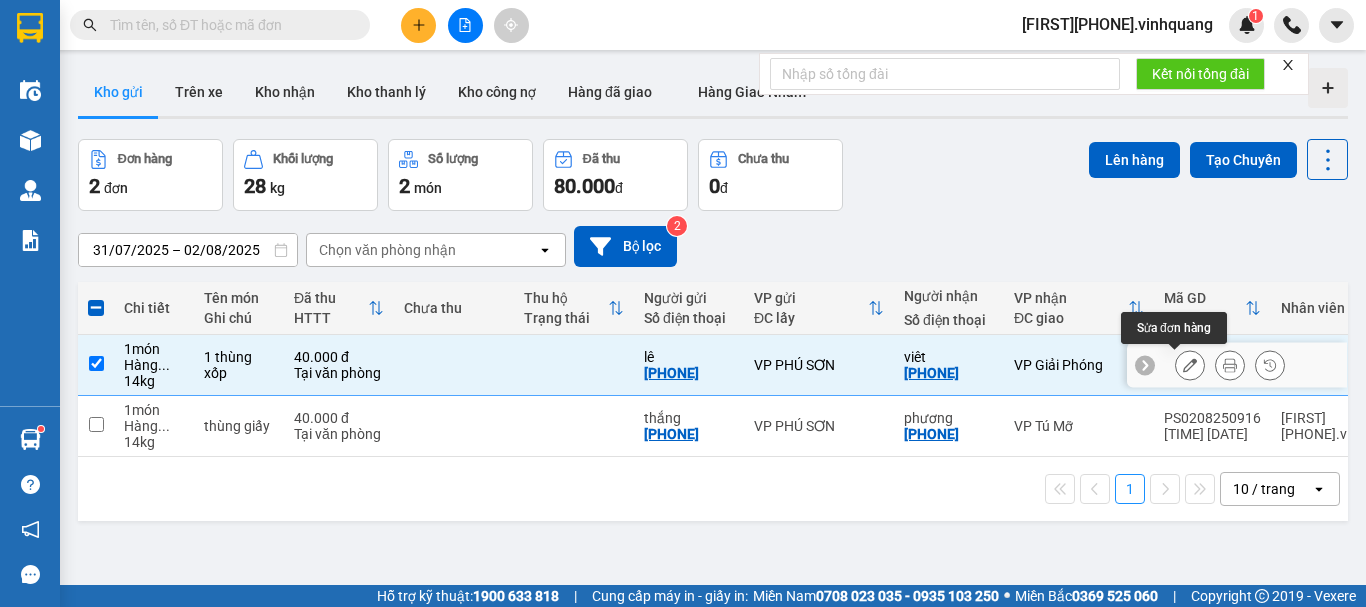 click 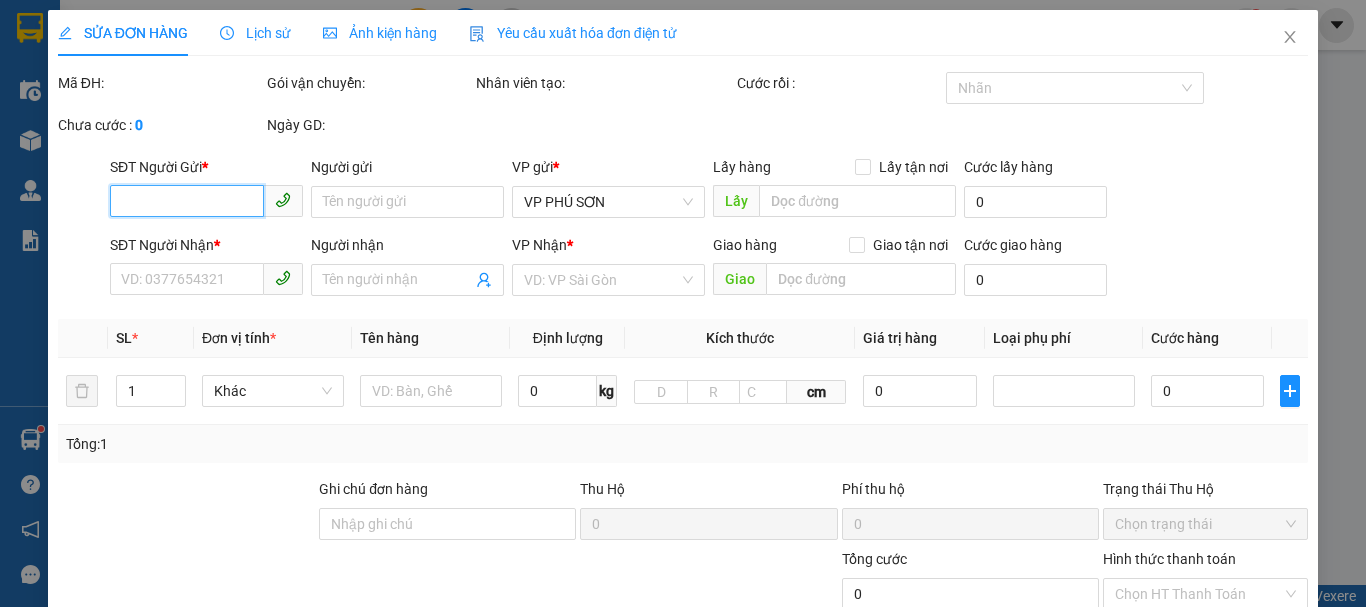 type on "[PHONE]" 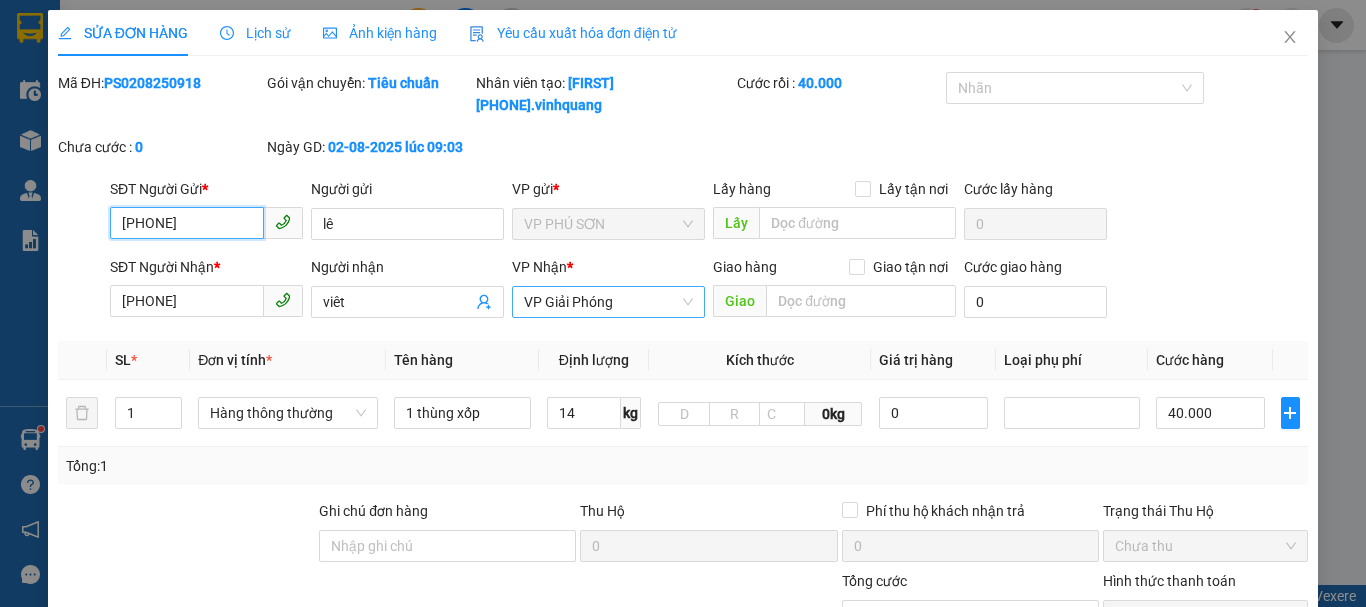 click on "VP Giải Phóng" at bounding box center [608, 302] 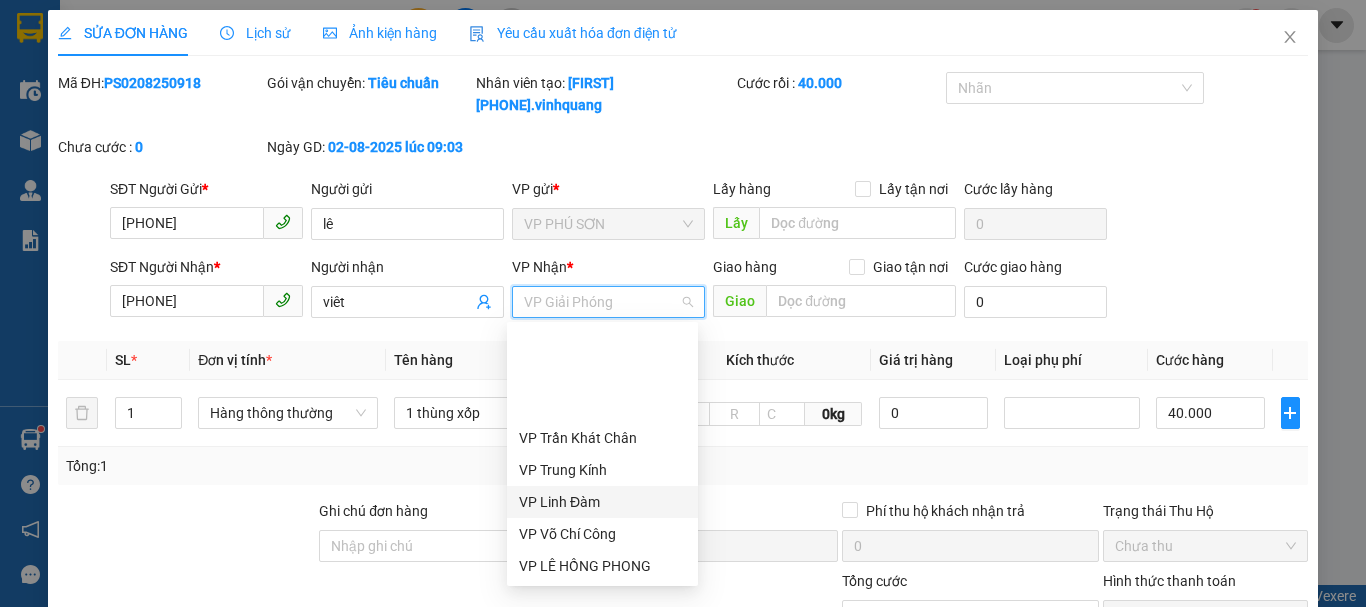 click on "VP Linh Đàm" at bounding box center (602, 502) 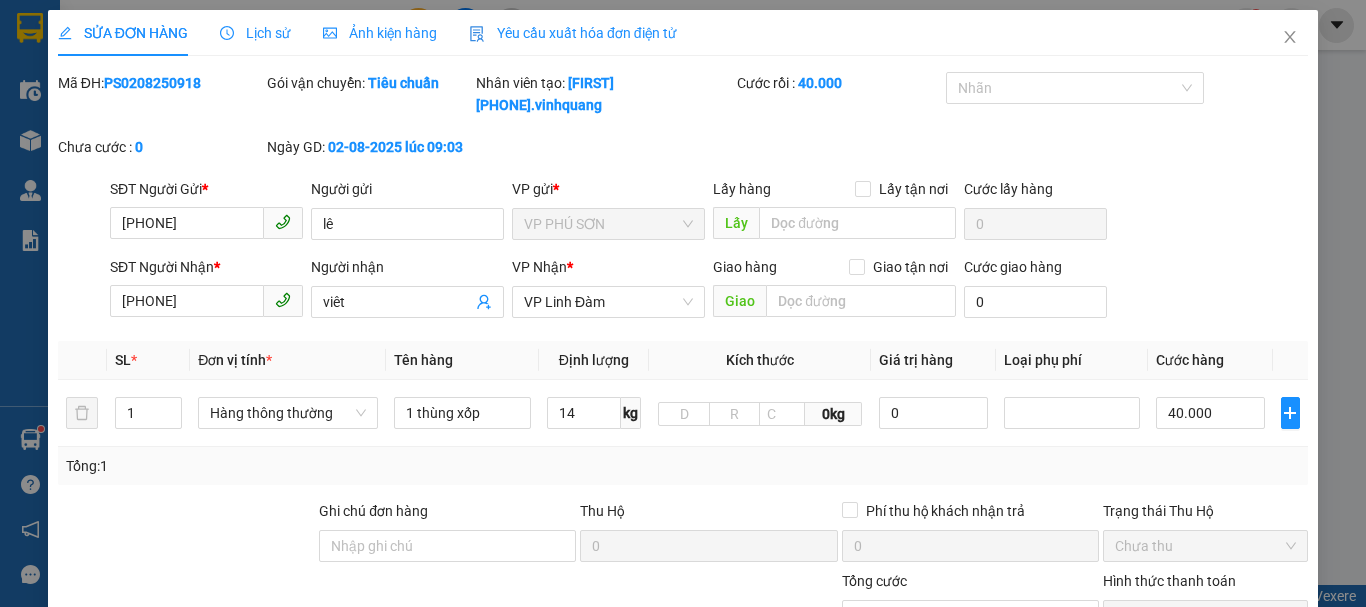 click on "Lưu và In" at bounding box center (1243, 853) 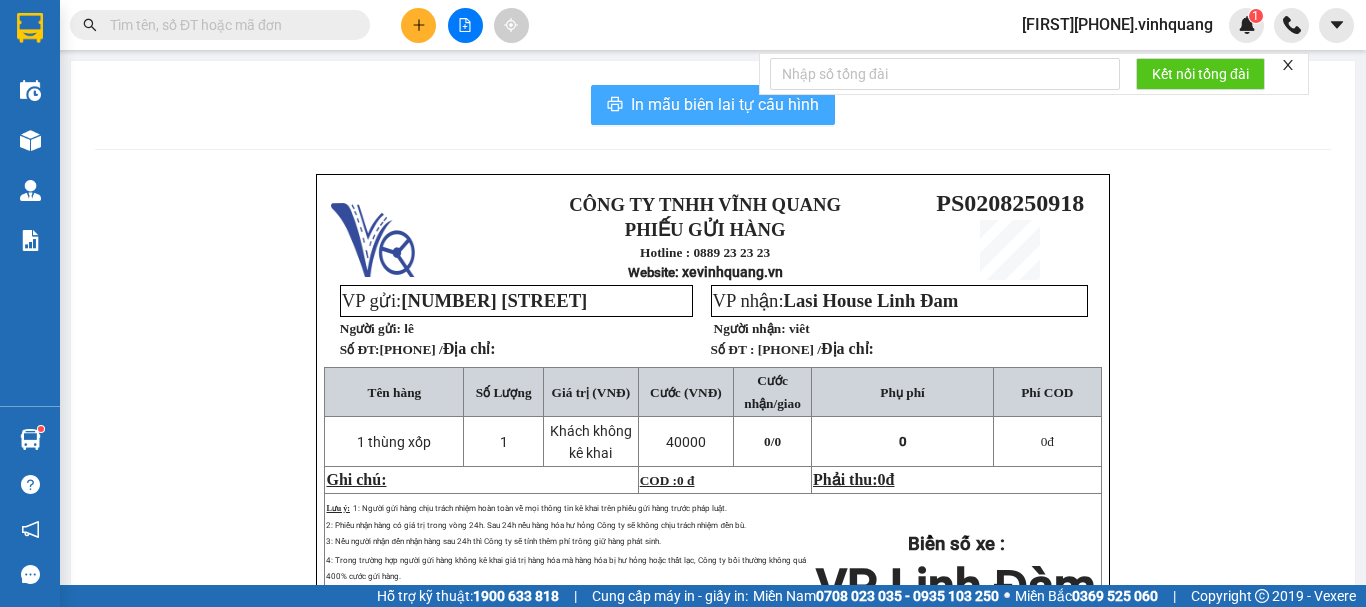 click on "In mẫu biên lai tự cấu hình" at bounding box center (725, 104) 